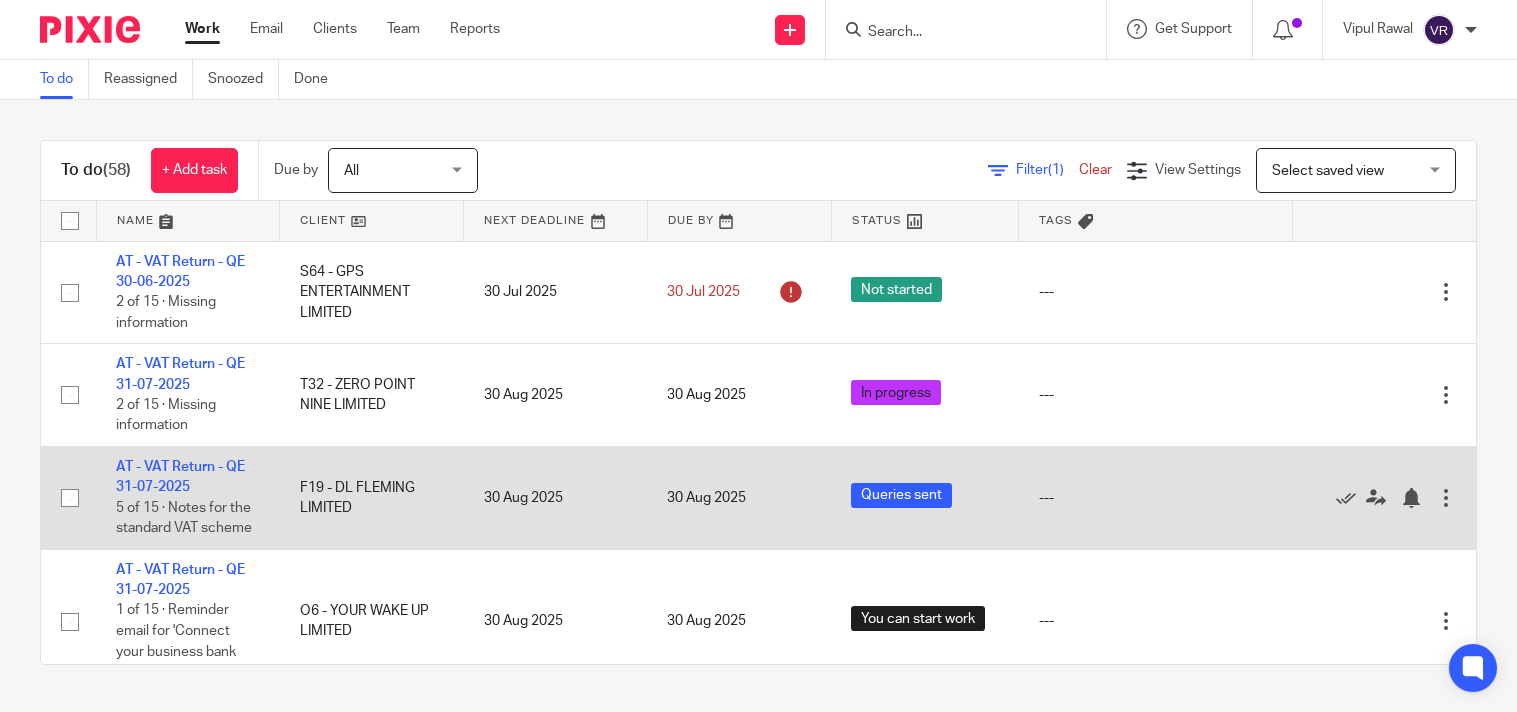 scroll, scrollTop: 0, scrollLeft: 0, axis: both 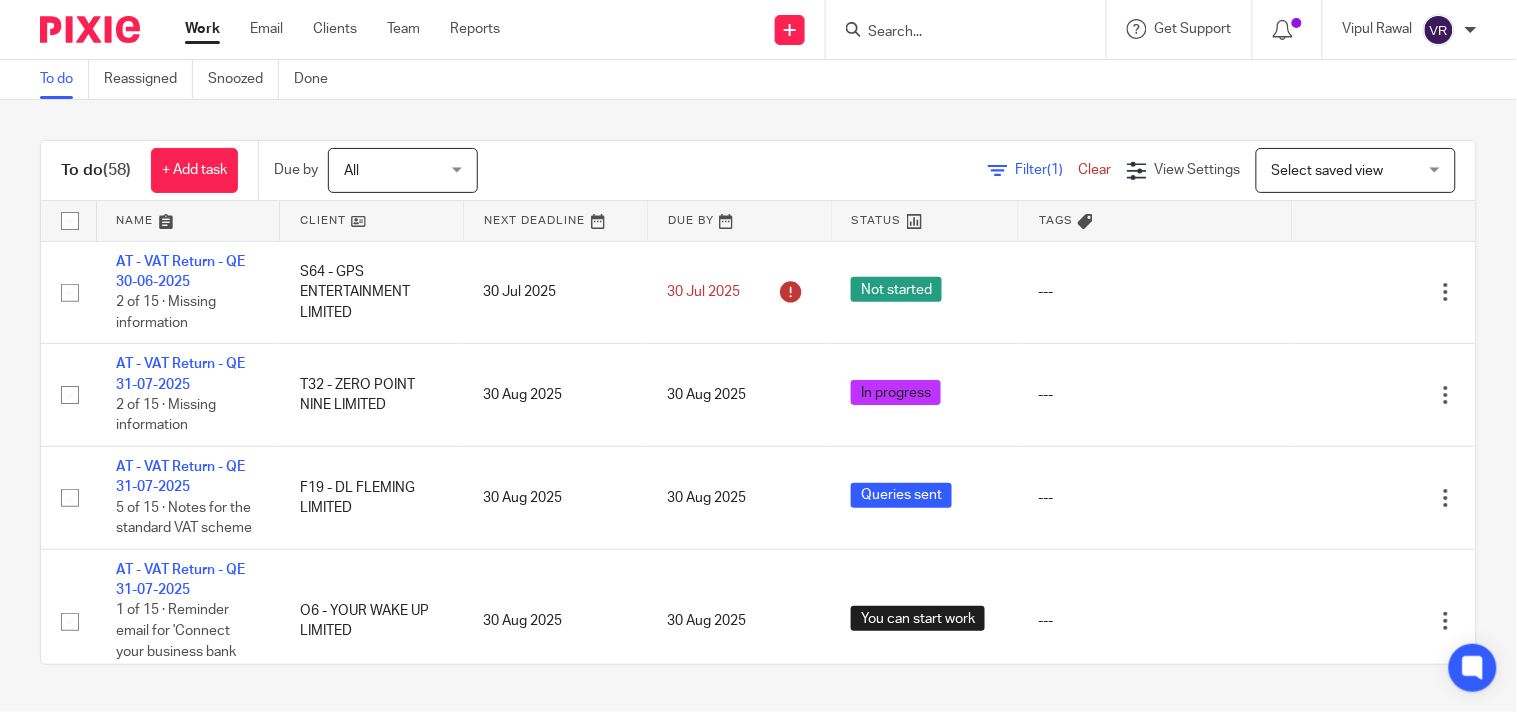 click on "To do
(58)
+ Add task
Due by
All
All
Today
Tomorrow
This week
Next week
This month
Next month
All
all     Filter
(1) Clear     View Settings   View Settings     (1) Filters   Clear   Save     Manage saved views
Select saved view
Select saved view
Select saved view
All tasks
Cs01
Dormant
No dormant, utrs
Not dormant
Paye reg
Ready to file
Vat reg
Name     Client     Next Deadline     Due By     Status   Tags
No client selected" at bounding box center [758, 402] 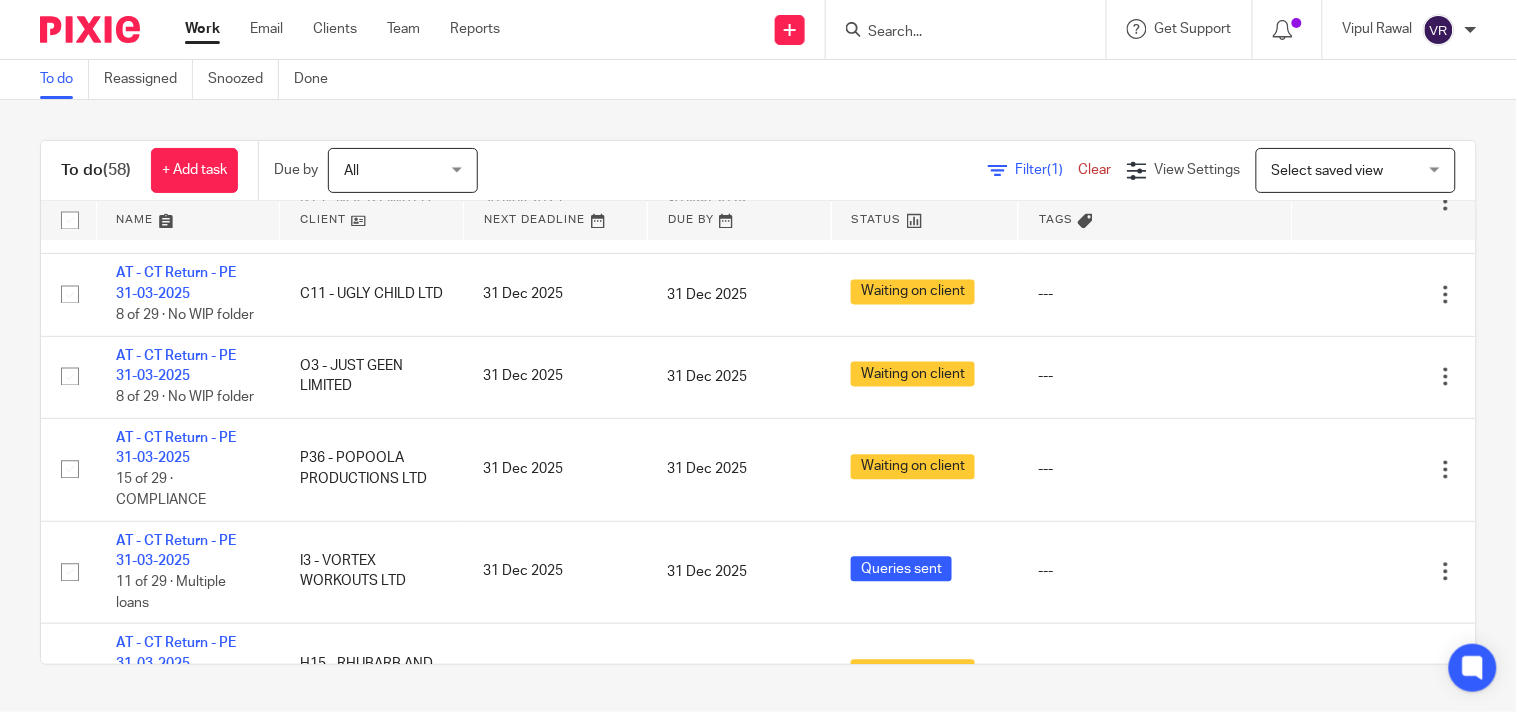 scroll, scrollTop: 3623, scrollLeft: 0, axis: vertical 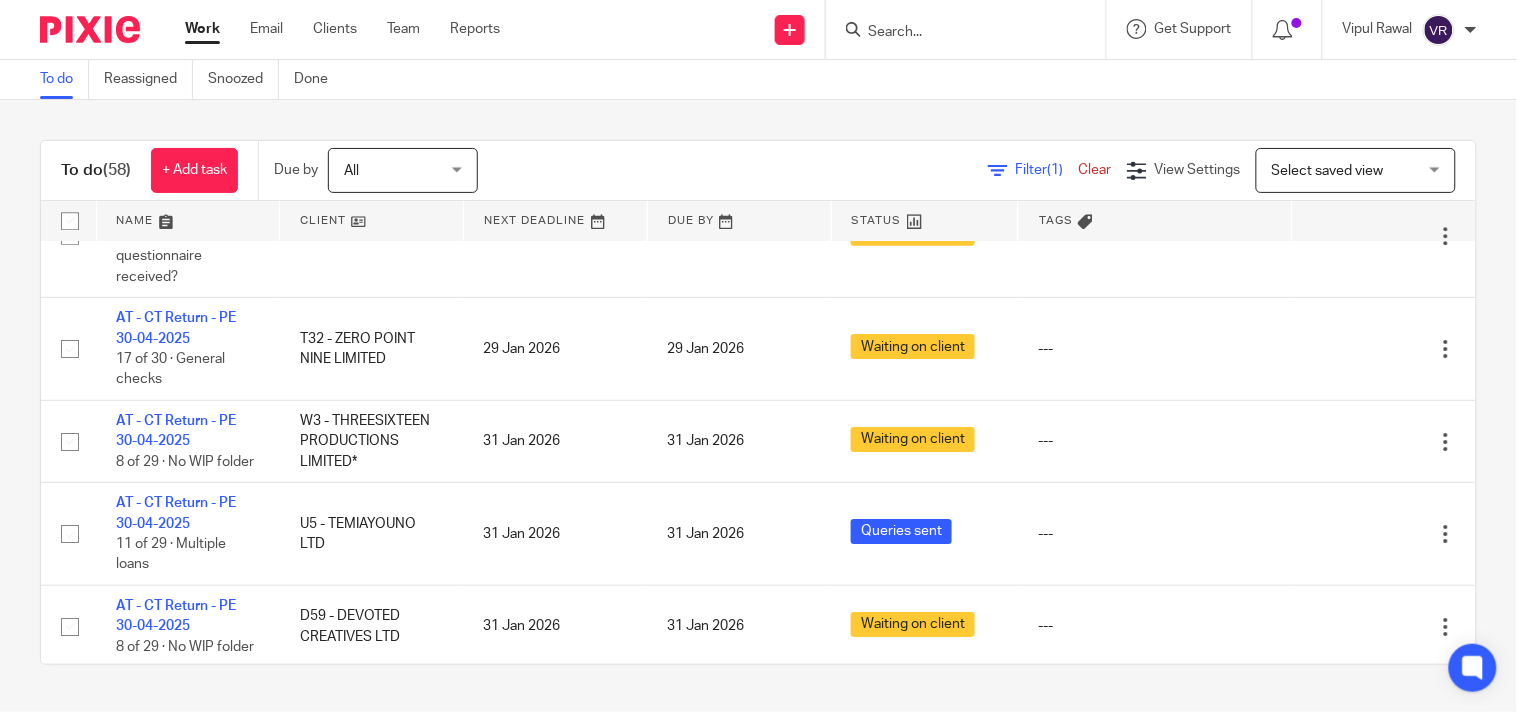 click on "To do
Reassigned
Snoozed
Done" at bounding box center [758, 80] 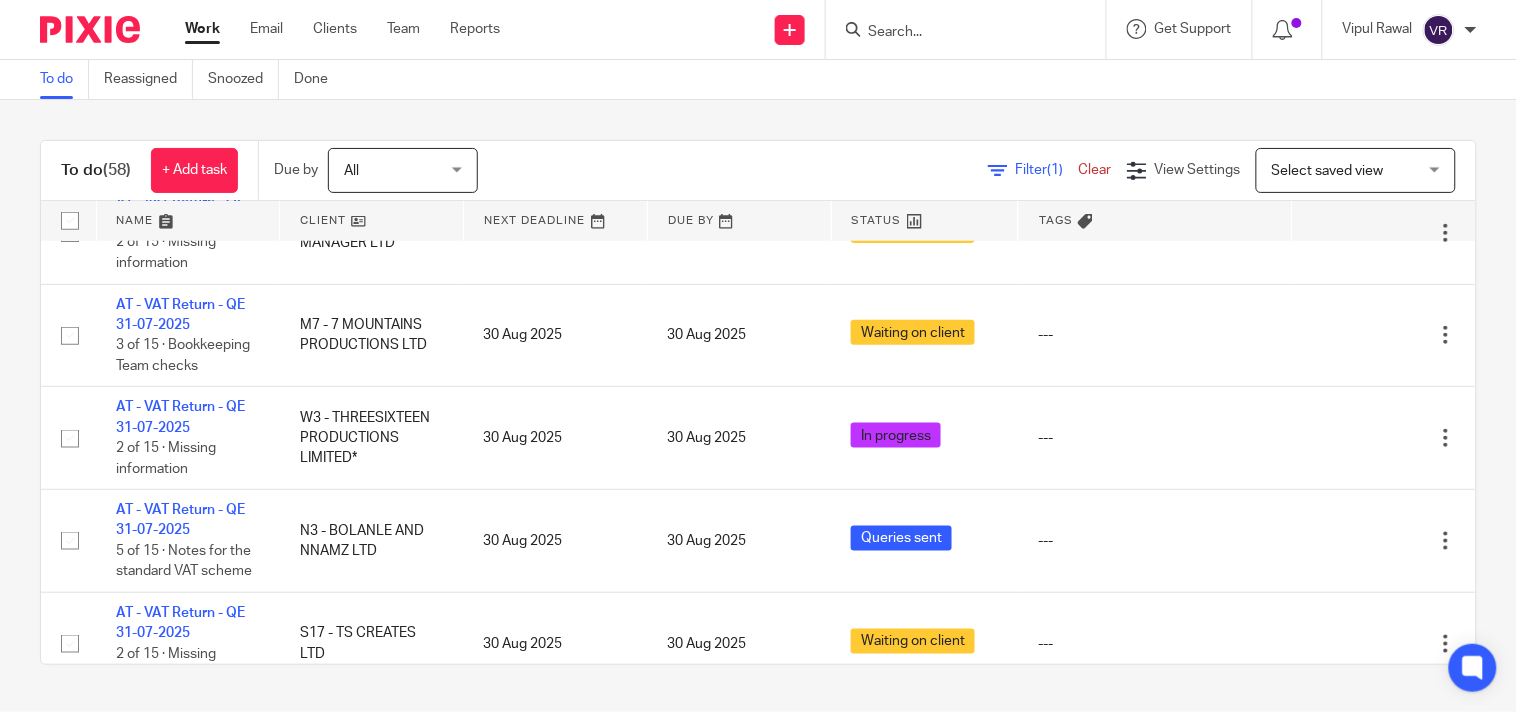 scroll, scrollTop: 0, scrollLeft: 0, axis: both 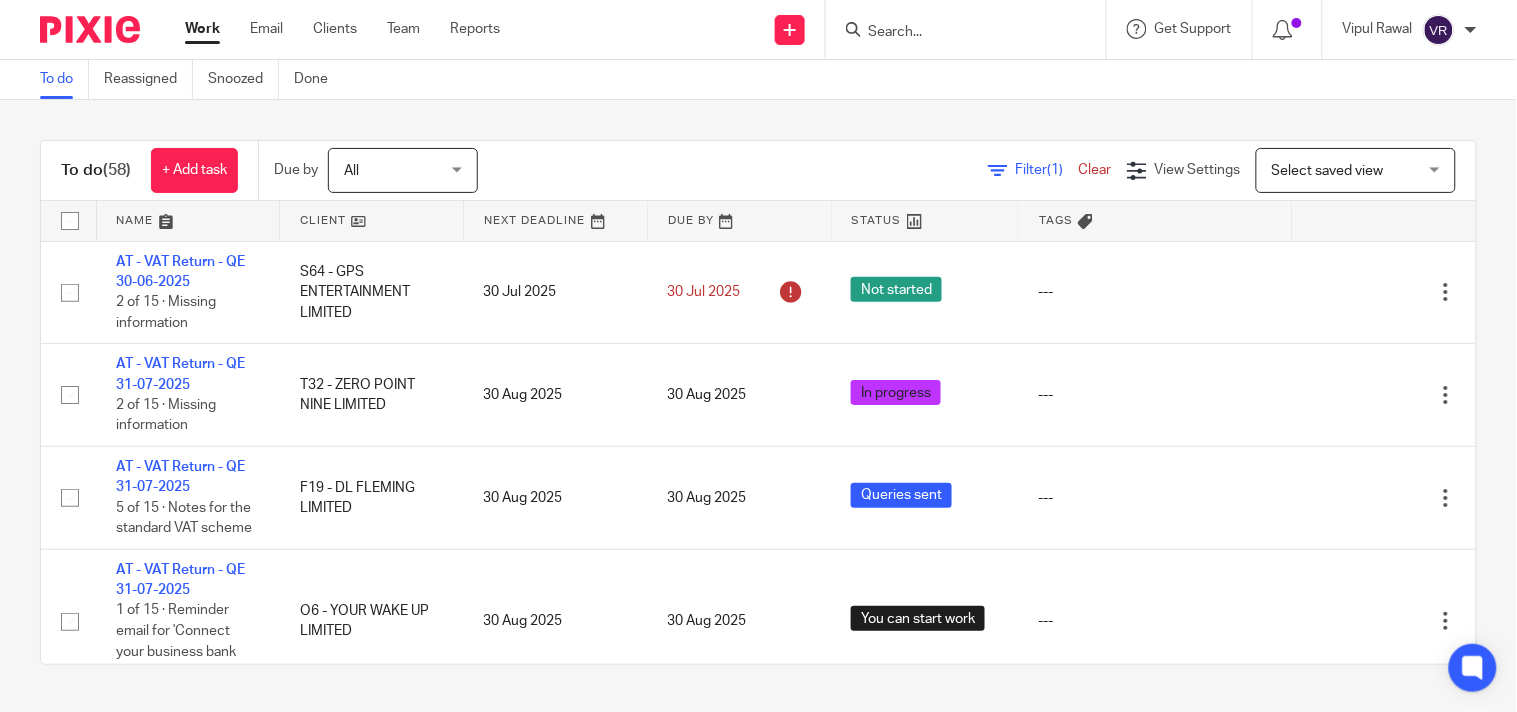 click at bounding box center [972, 29] 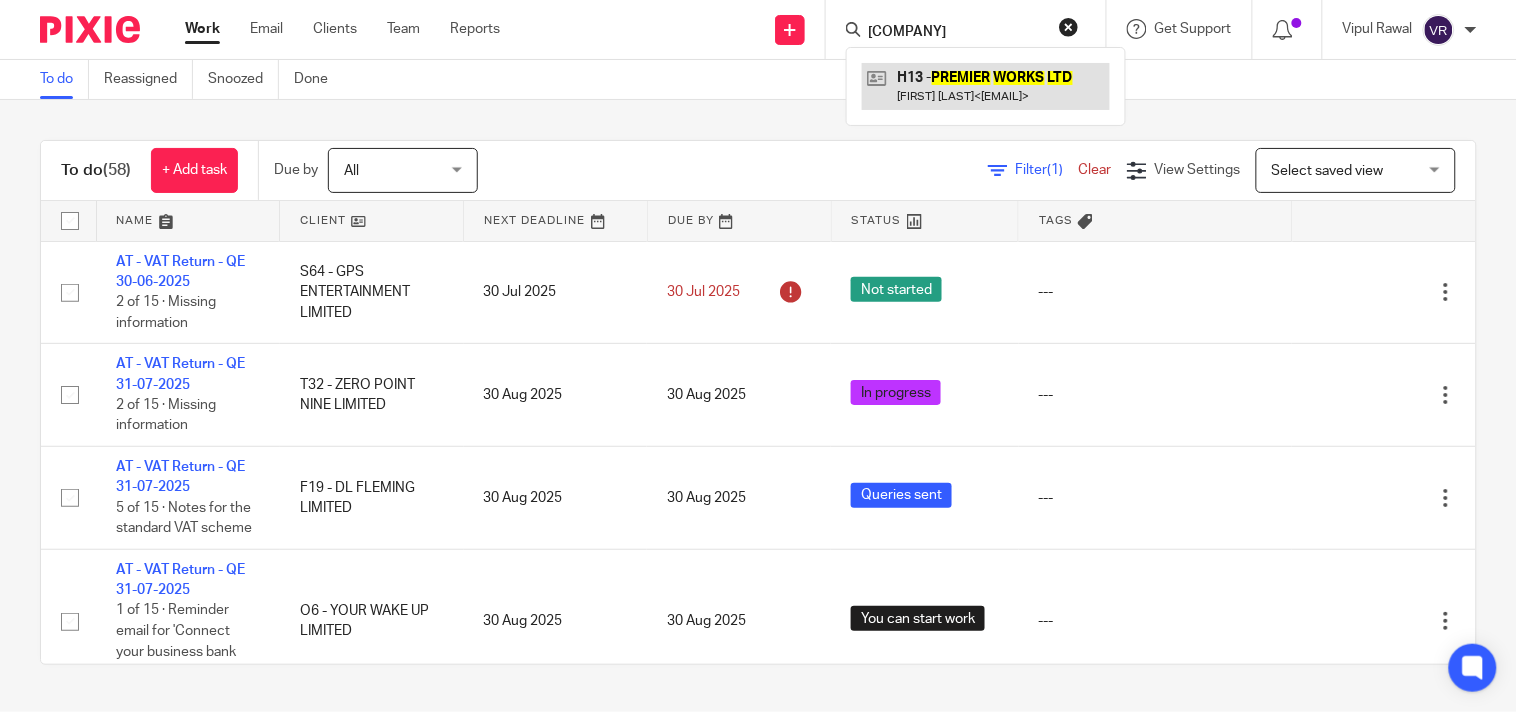 type on "Premier Works Ltd" 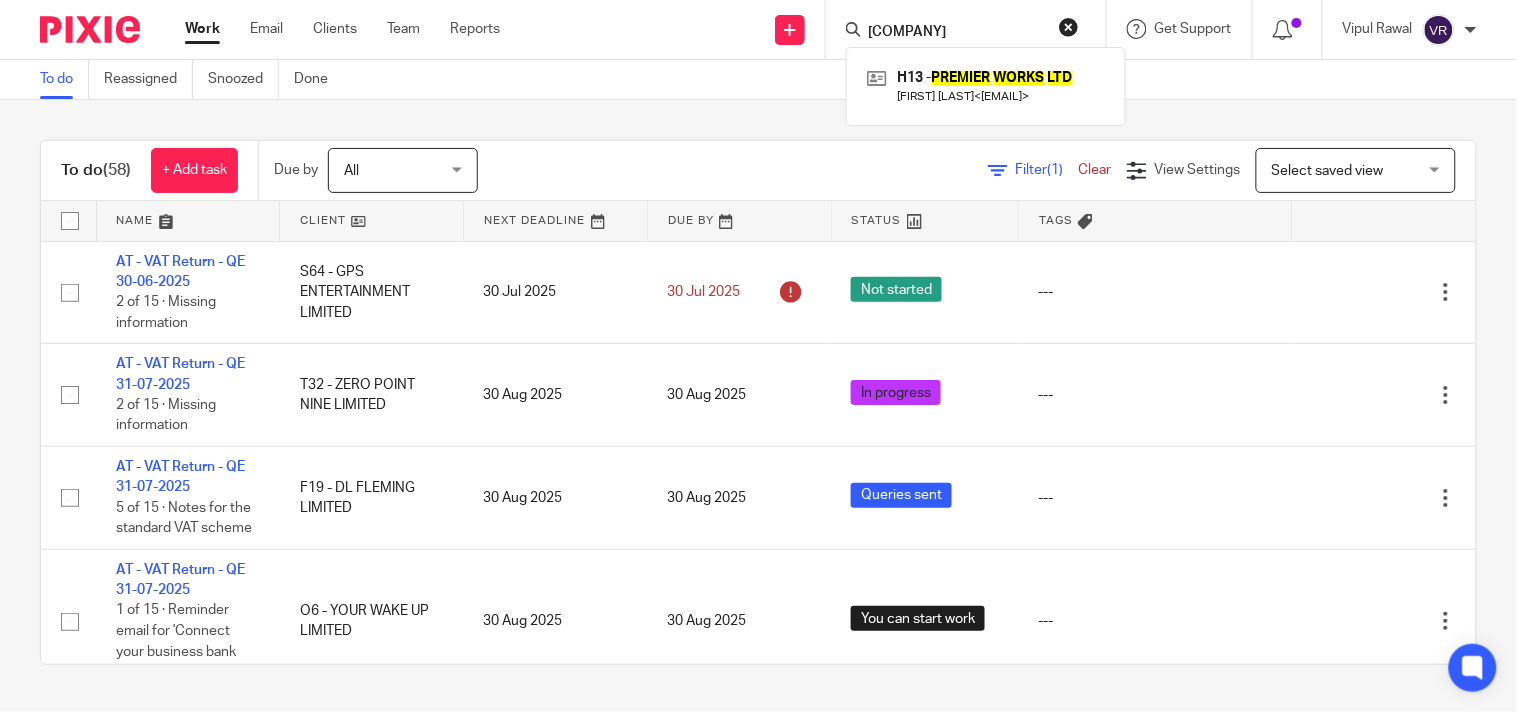 click at bounding box center [1069, 27] 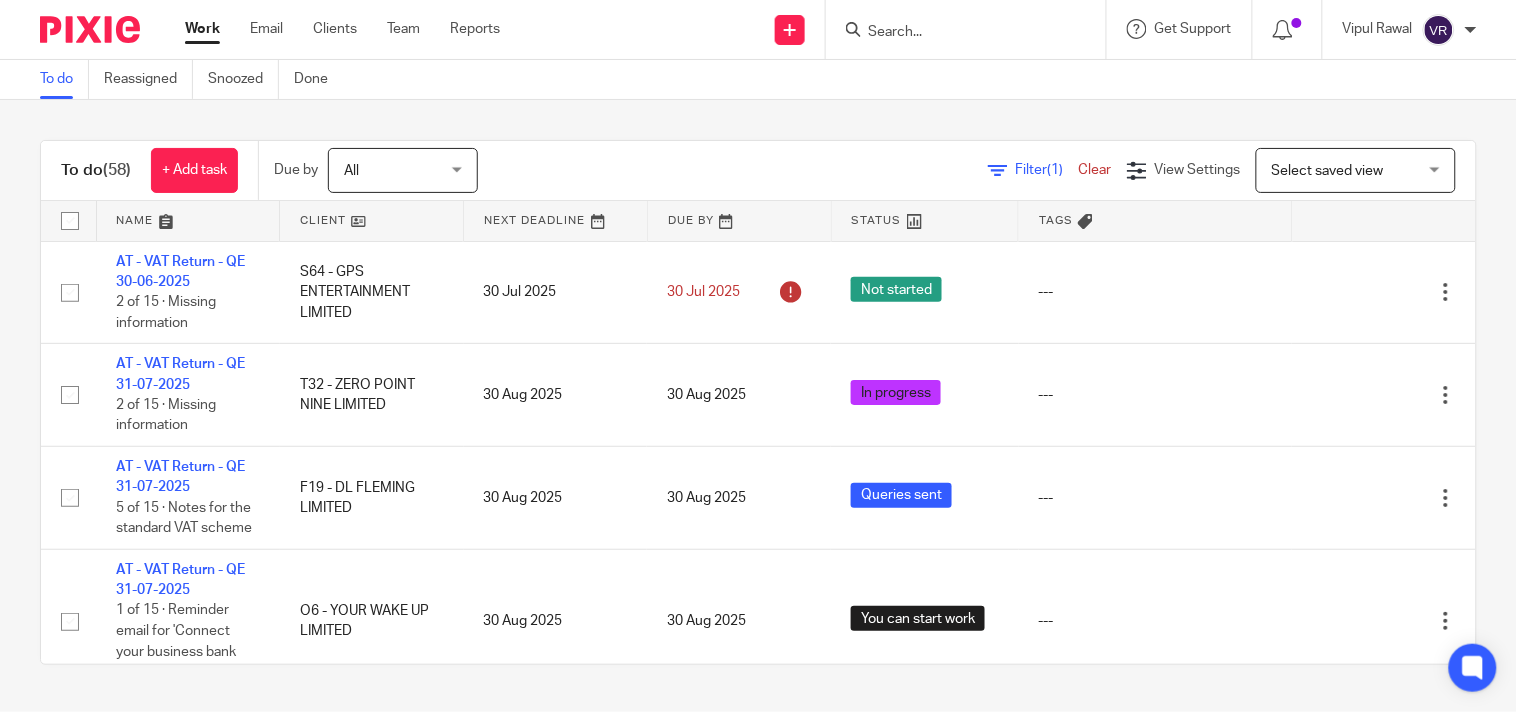 click on "To do
(58)
+ Add task
Due by
All
All
Today
Tomorrow
This week
Next week
This month
Next month
All
all     Filter
(1) Clear     View Settings   View Settings     (1) Filters   Clear   Save     Manage saved views
Select saved view
Select saved view
Select saved view
All tasks
Cs01
Dormant
No dormant, utrs
Not dormant
Paye reg
Ready to file
Vat reg
Name     Client     Next Deadline     Due By     Status   Tags
No client selected" at bounding box center [758, 402] 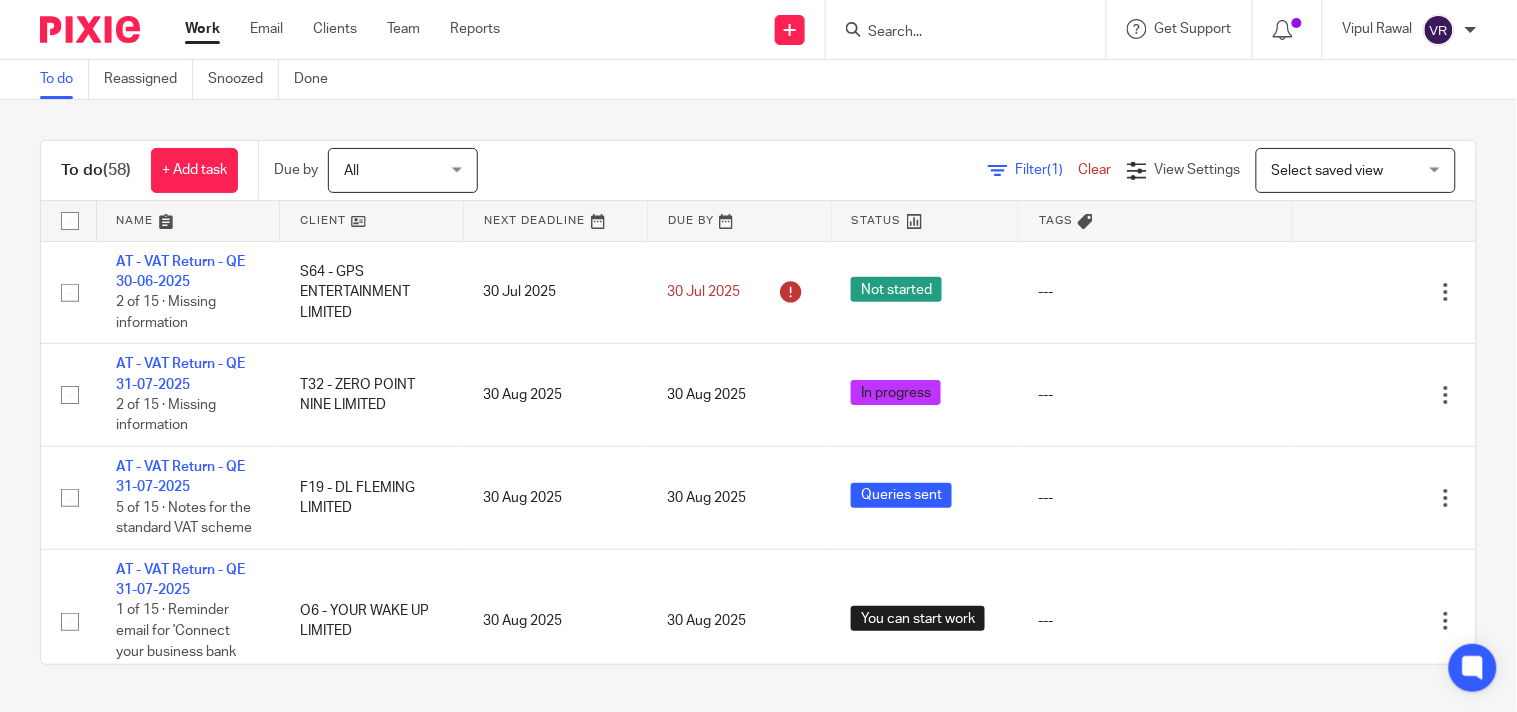 scroll, scrollTop: 244, scrollLeft: 0, axis: vertical 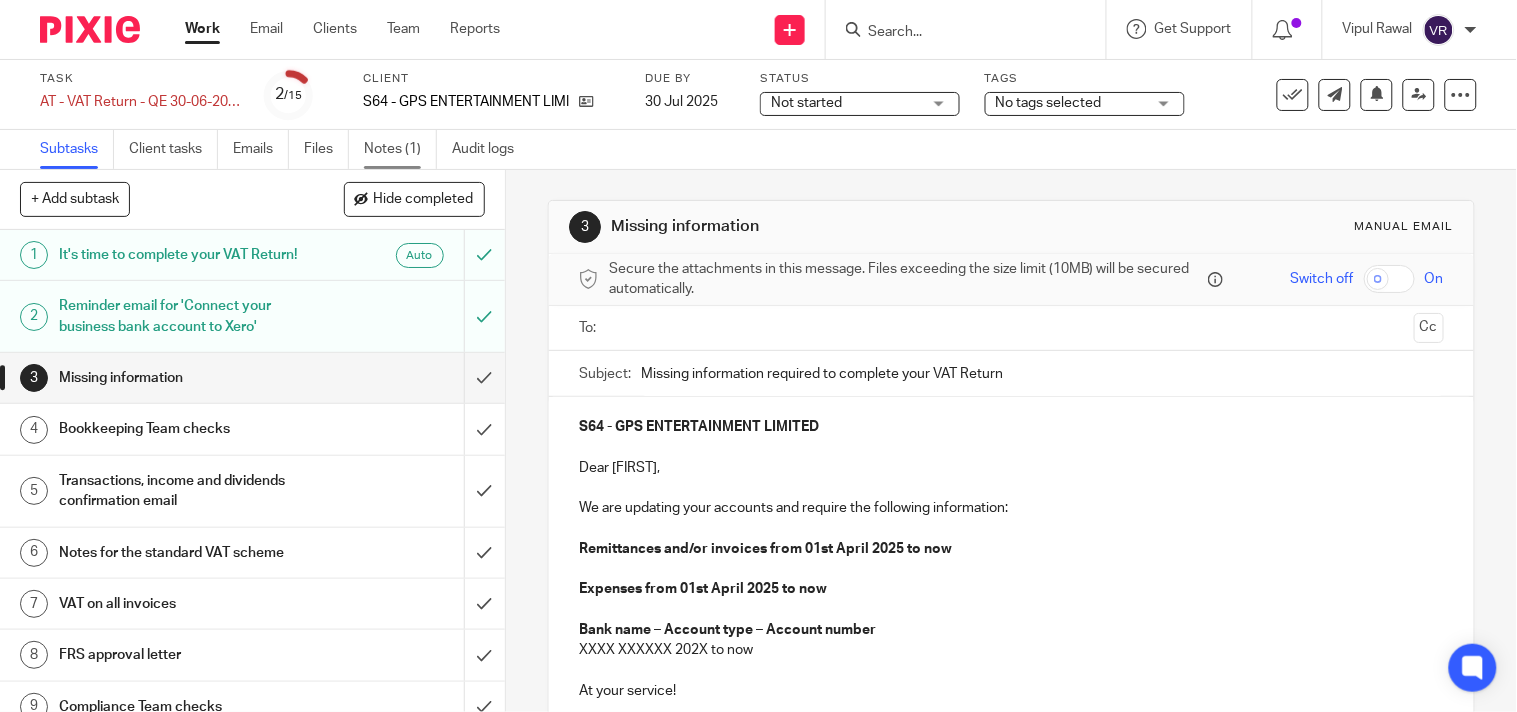 click on "Notes (1)" at bounding box center (400, 149) 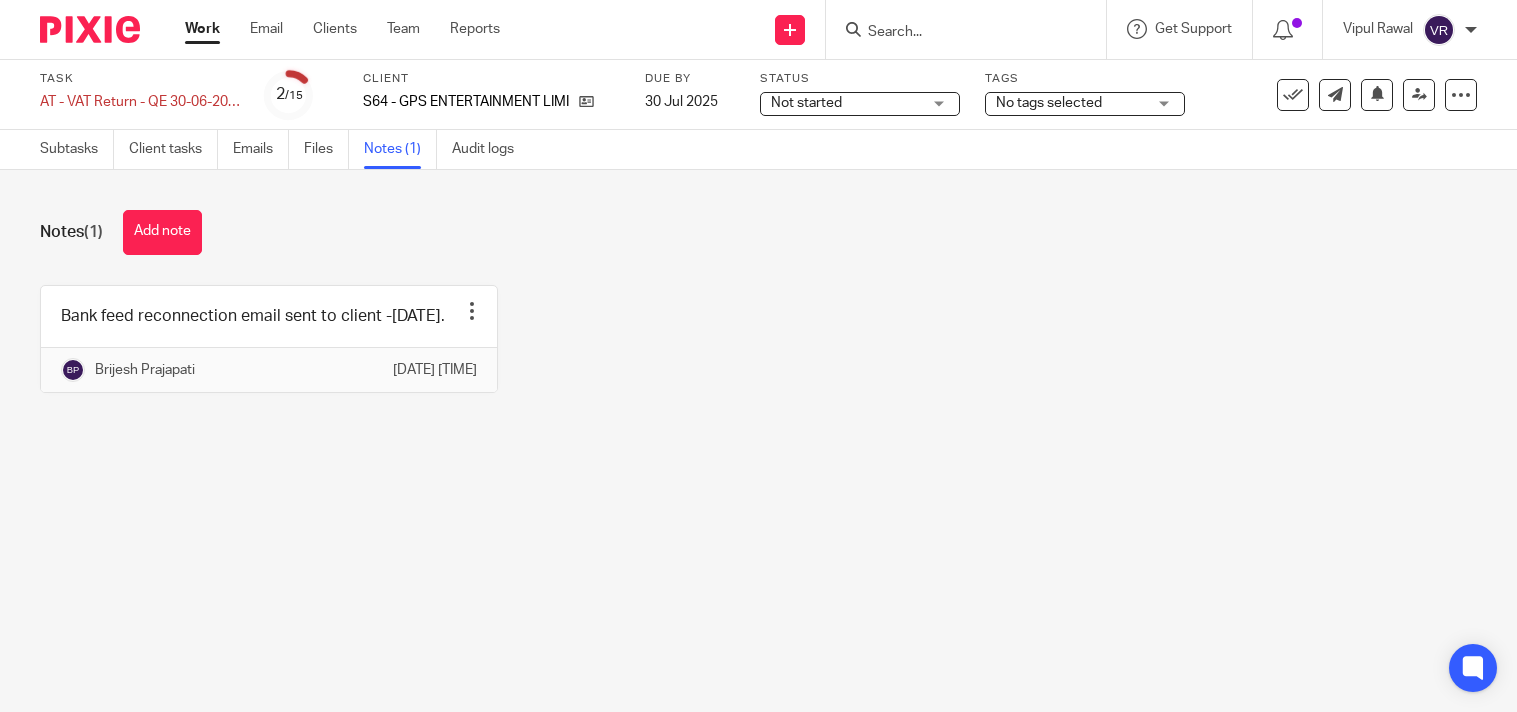 scroll, scrollTop: 0, scrollLeft: 0, axis: both 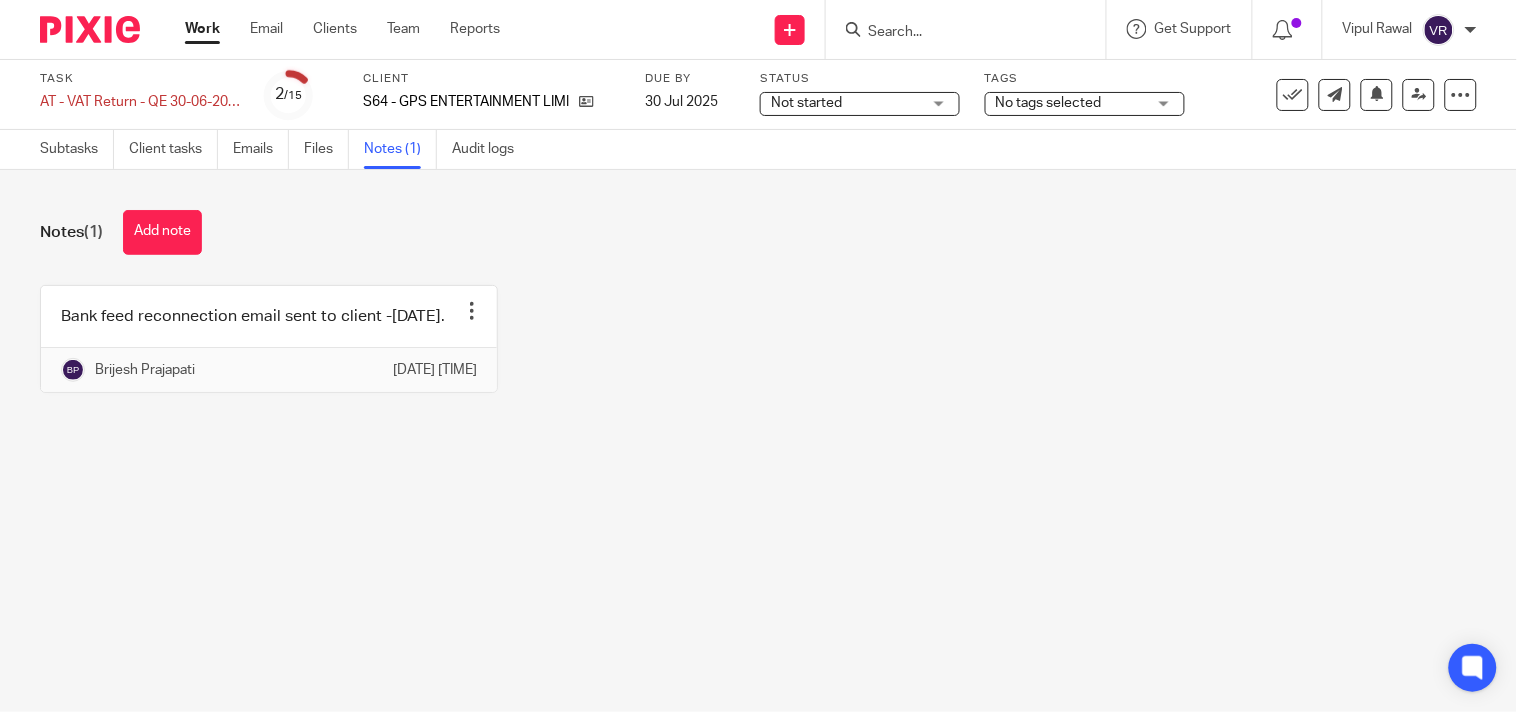 click on "Notes
(1)
Add note
Bank feed reconnection email sent to client -01.07.2025.
Edit note
Delete note
Brijesh Prajapati
1 Jul 2025  9:16am" at bounding box center (758, 316) 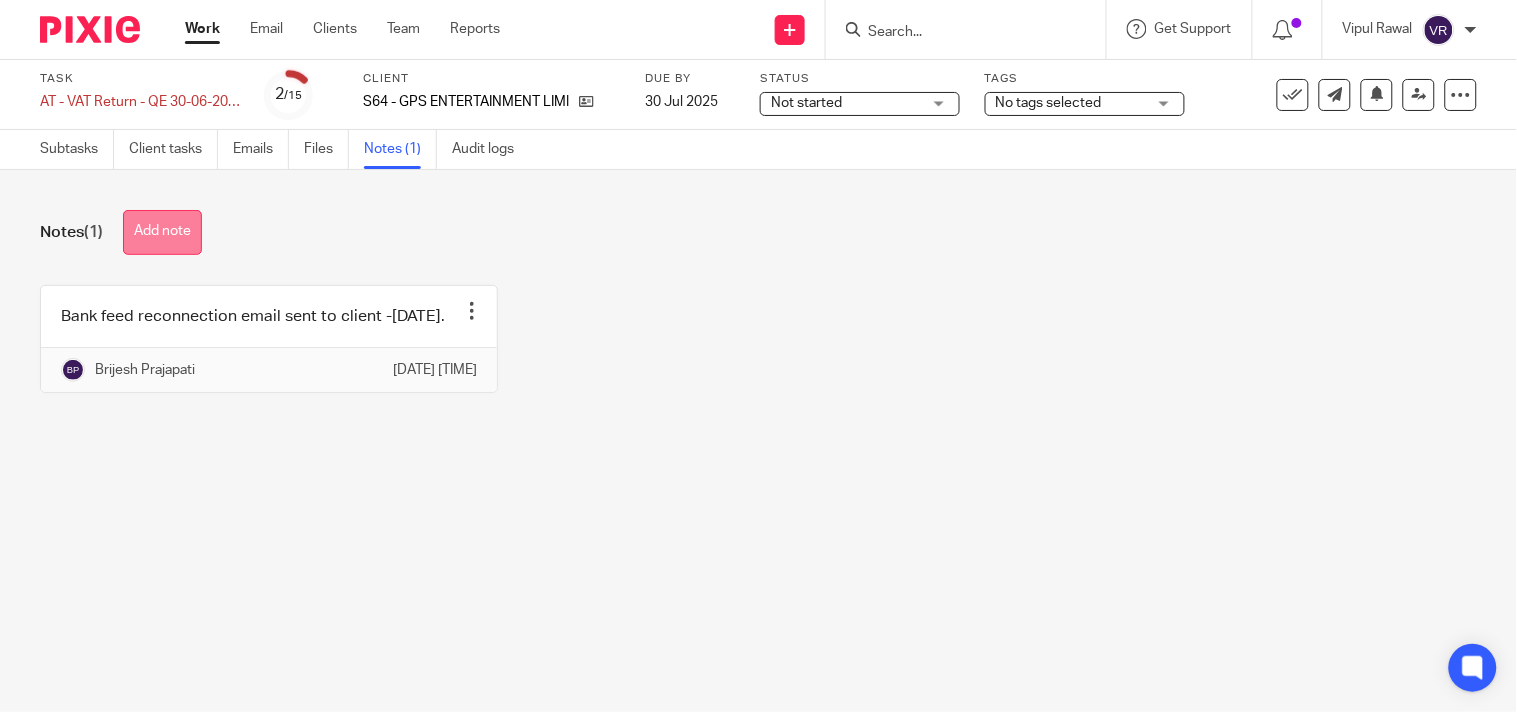 click on "Add note" at bounding box center (162, 232) 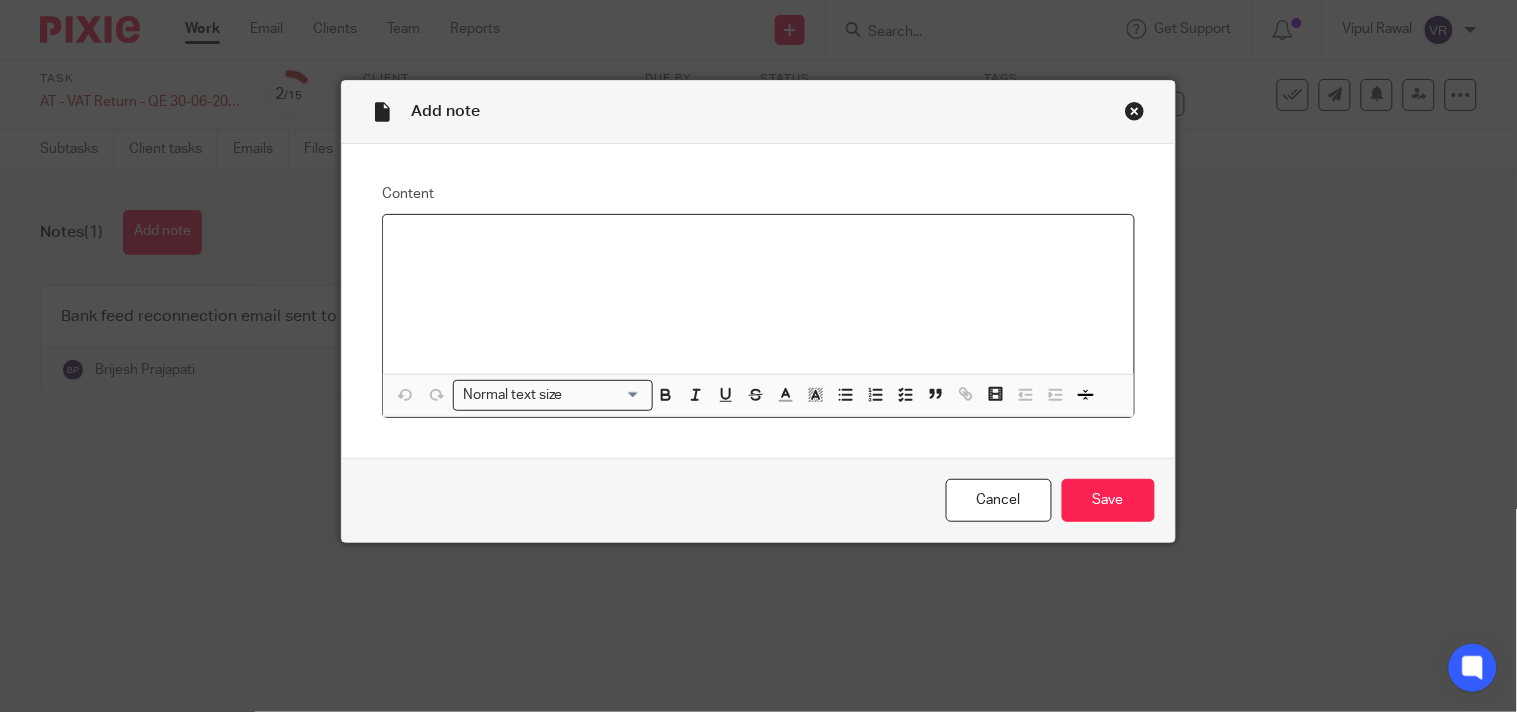 type 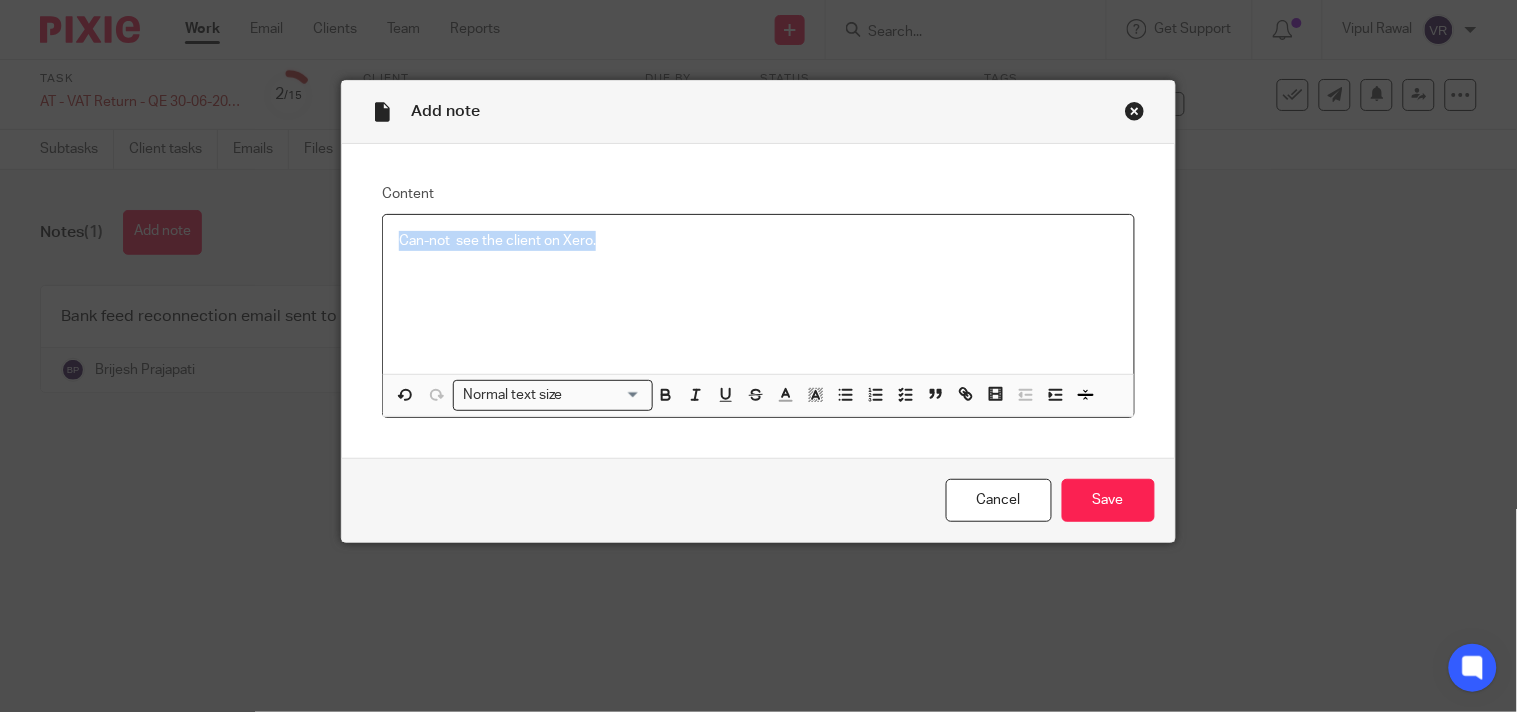 copy on "Can-not  see the client on Xero." 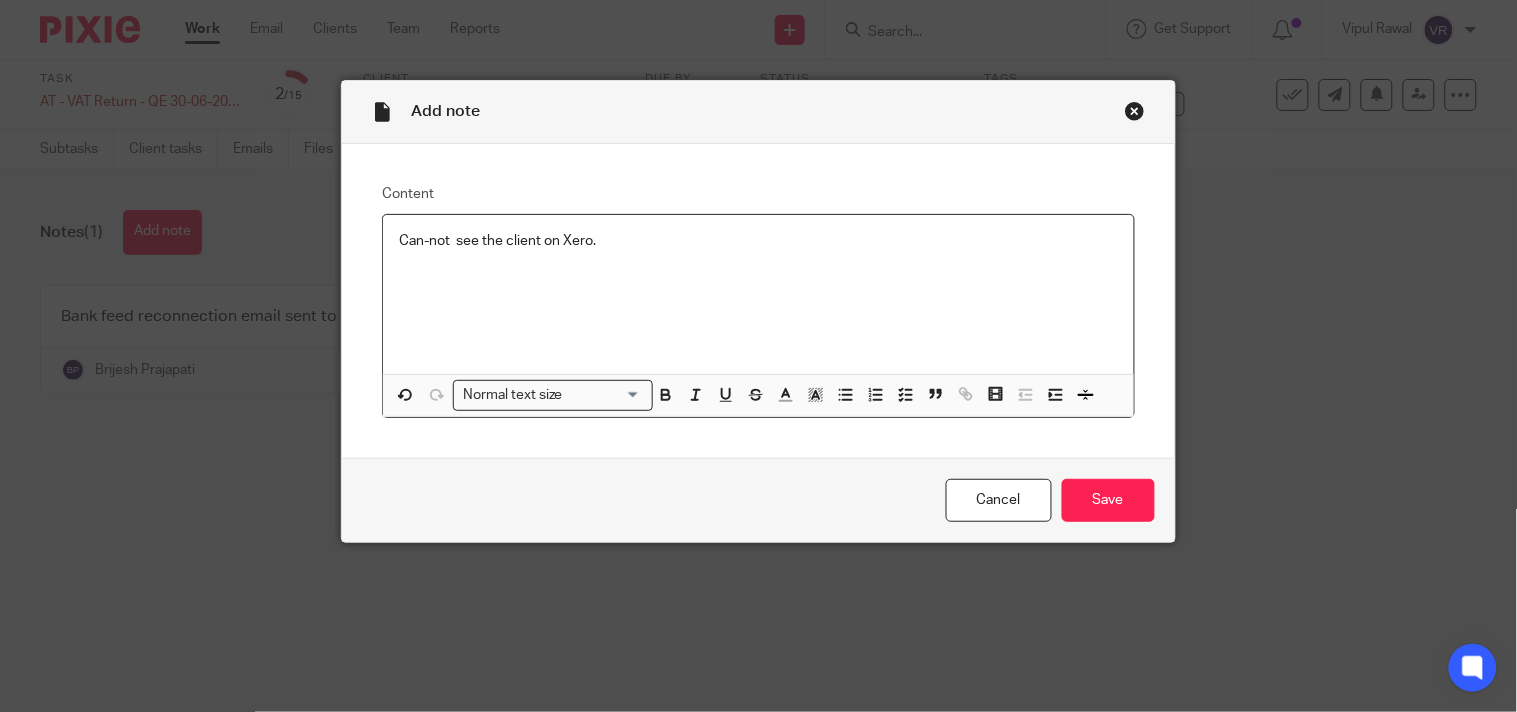 click on "Can-not  see the client on Xero." at bounding box center (758, 241) 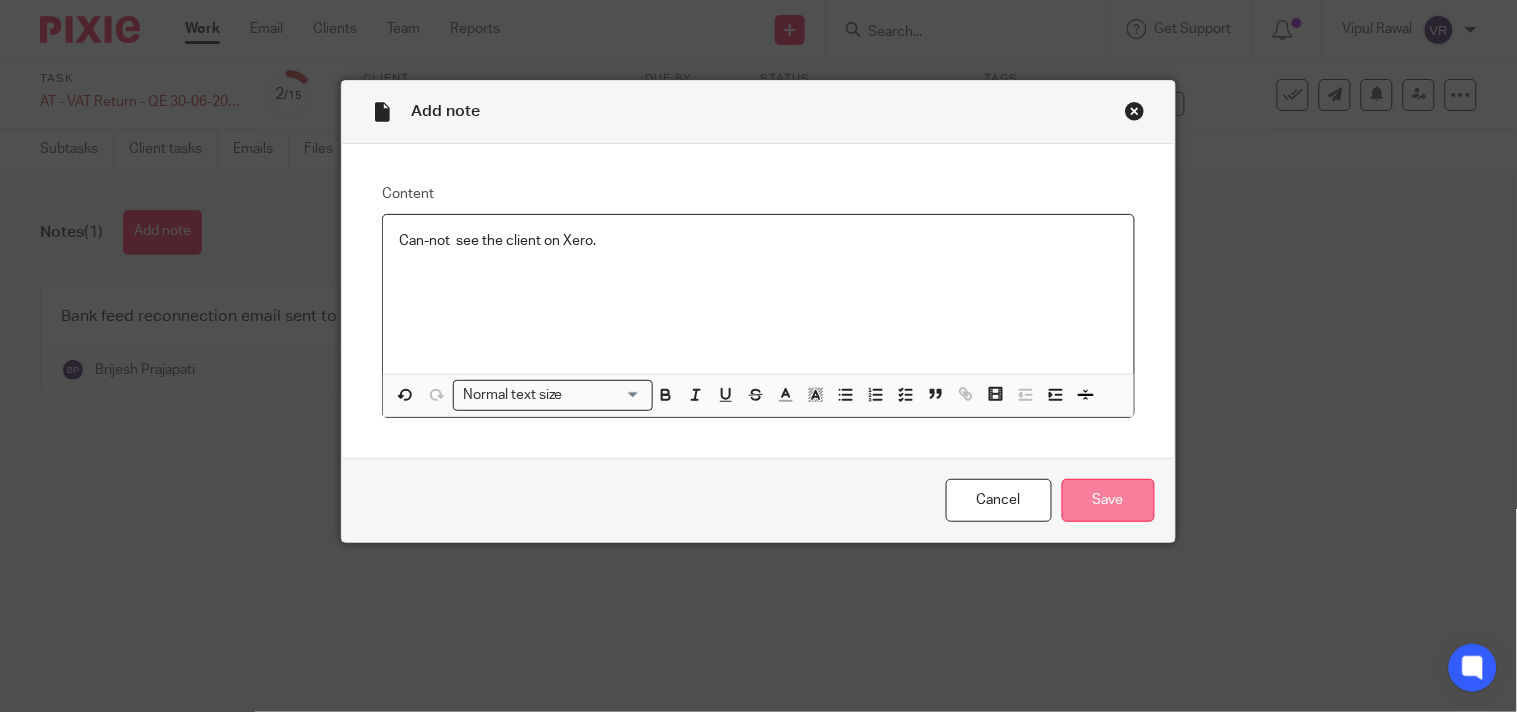 click on "Save" at bounding box center [1108, 500] 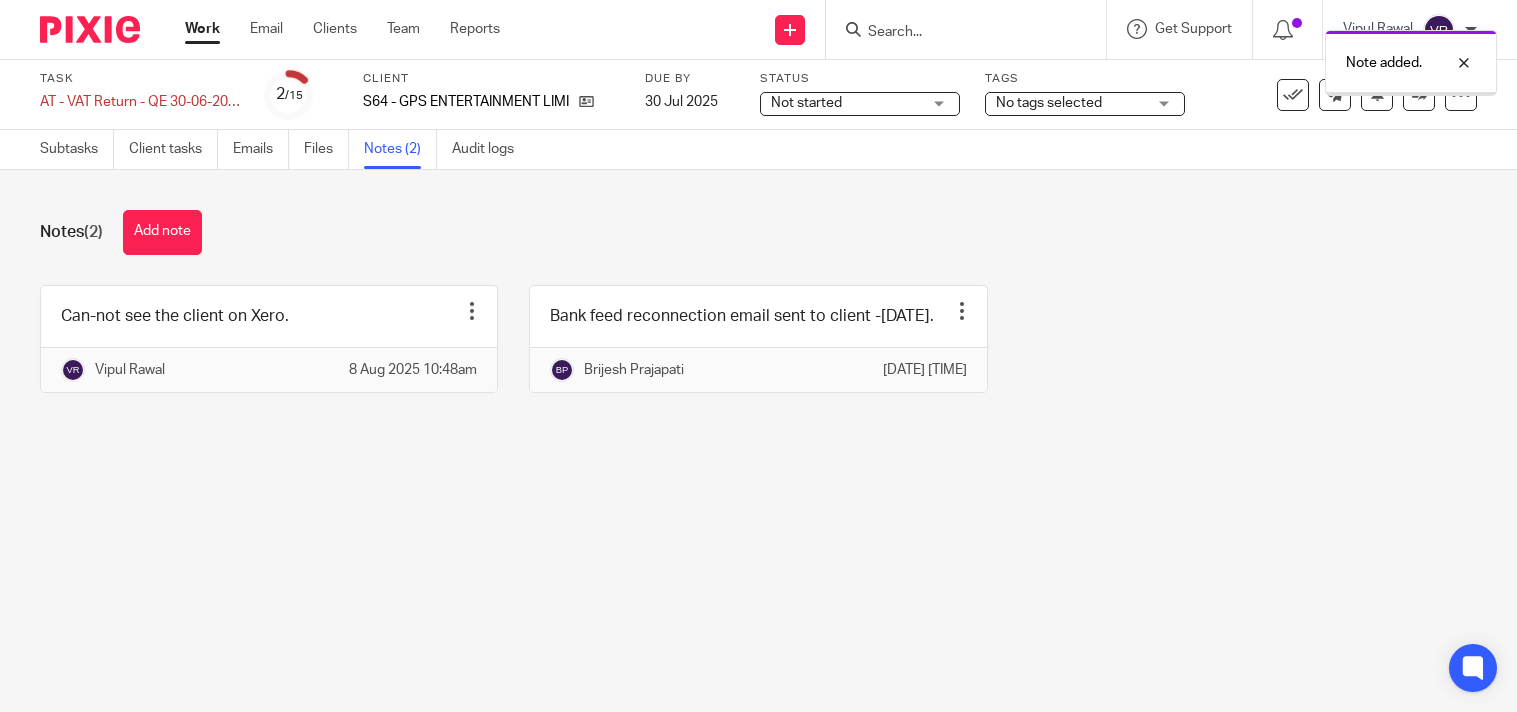 scroll, scrollTop: 0, scrollLeft: 0, axis: both 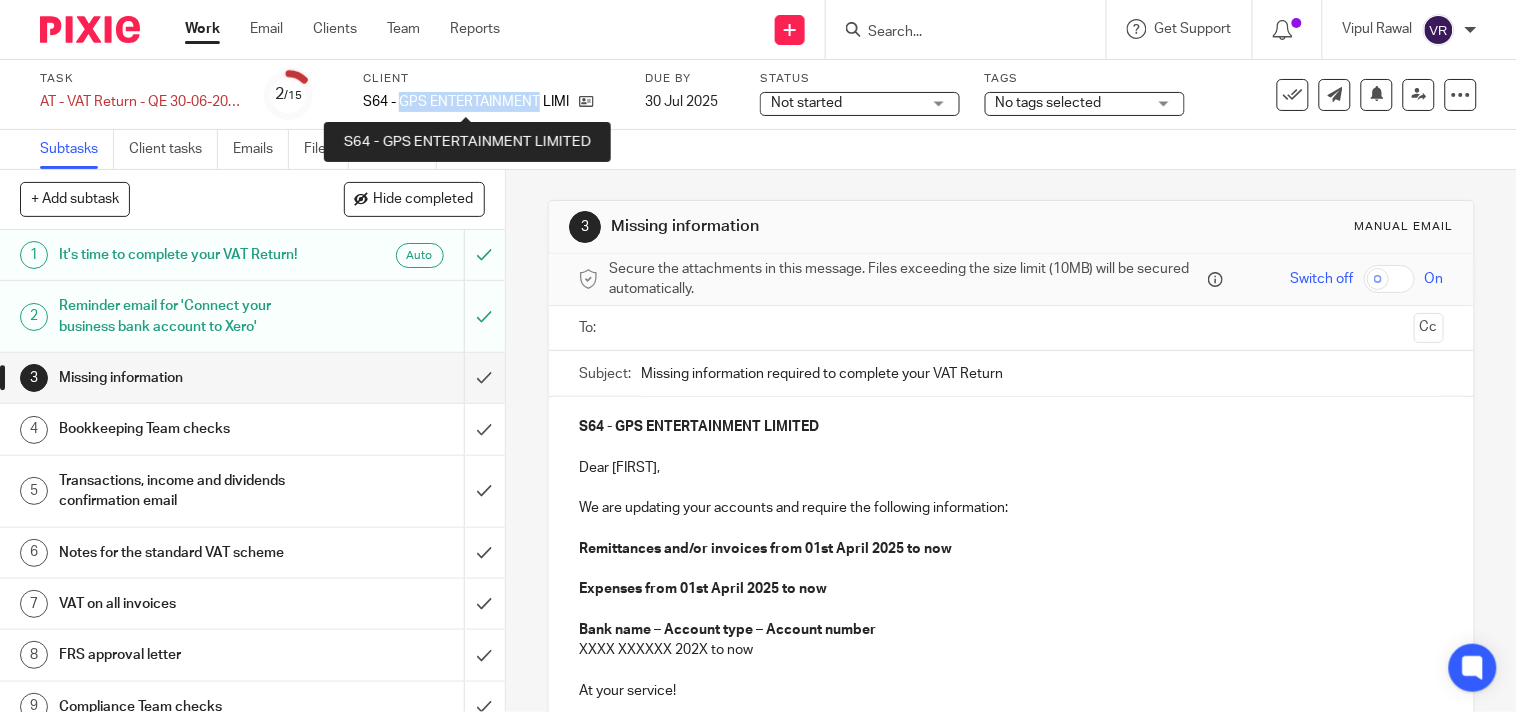 drag, startPoint x: 402, startPoint y: 97, endPoint x: 537, endPoint y: 96, distance: 135.00371 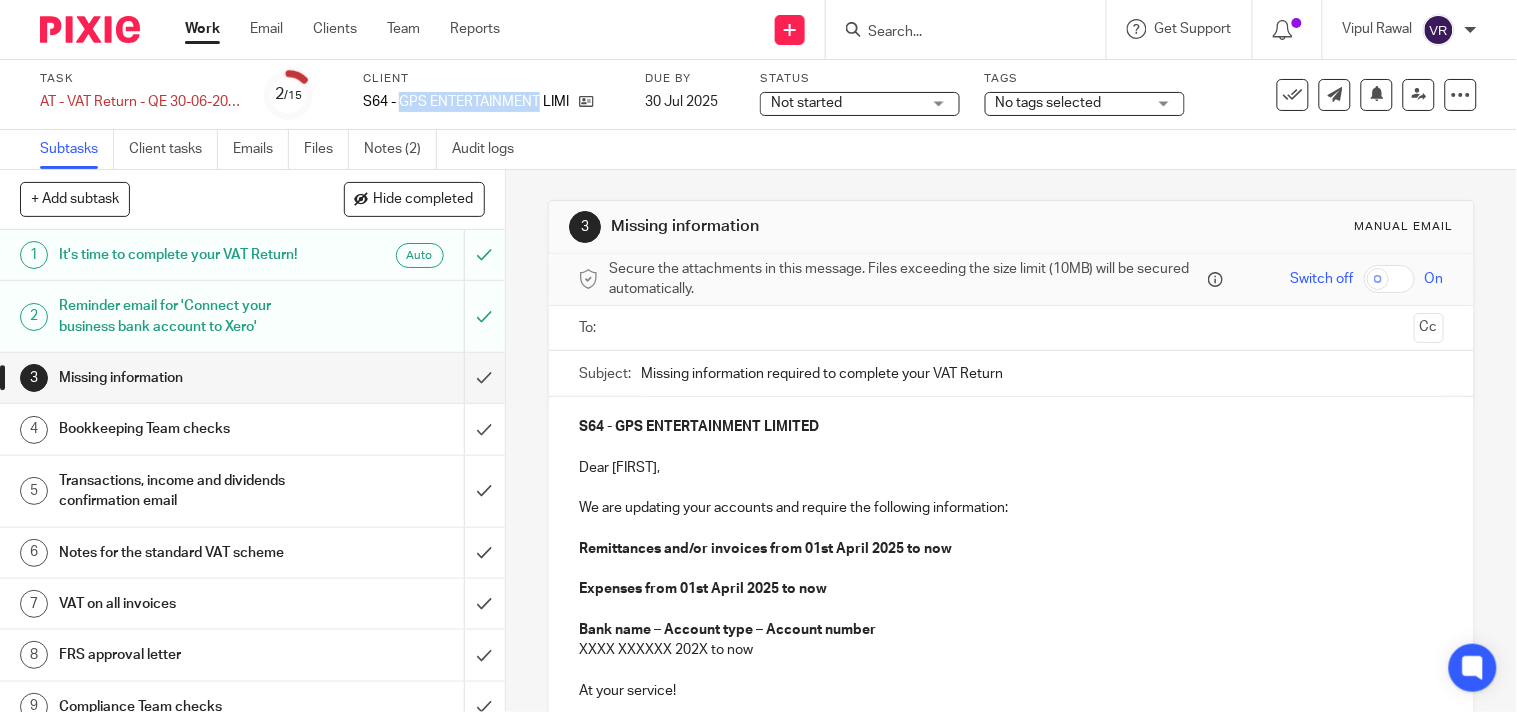 copy on "GPS ENTERTAINMENT" 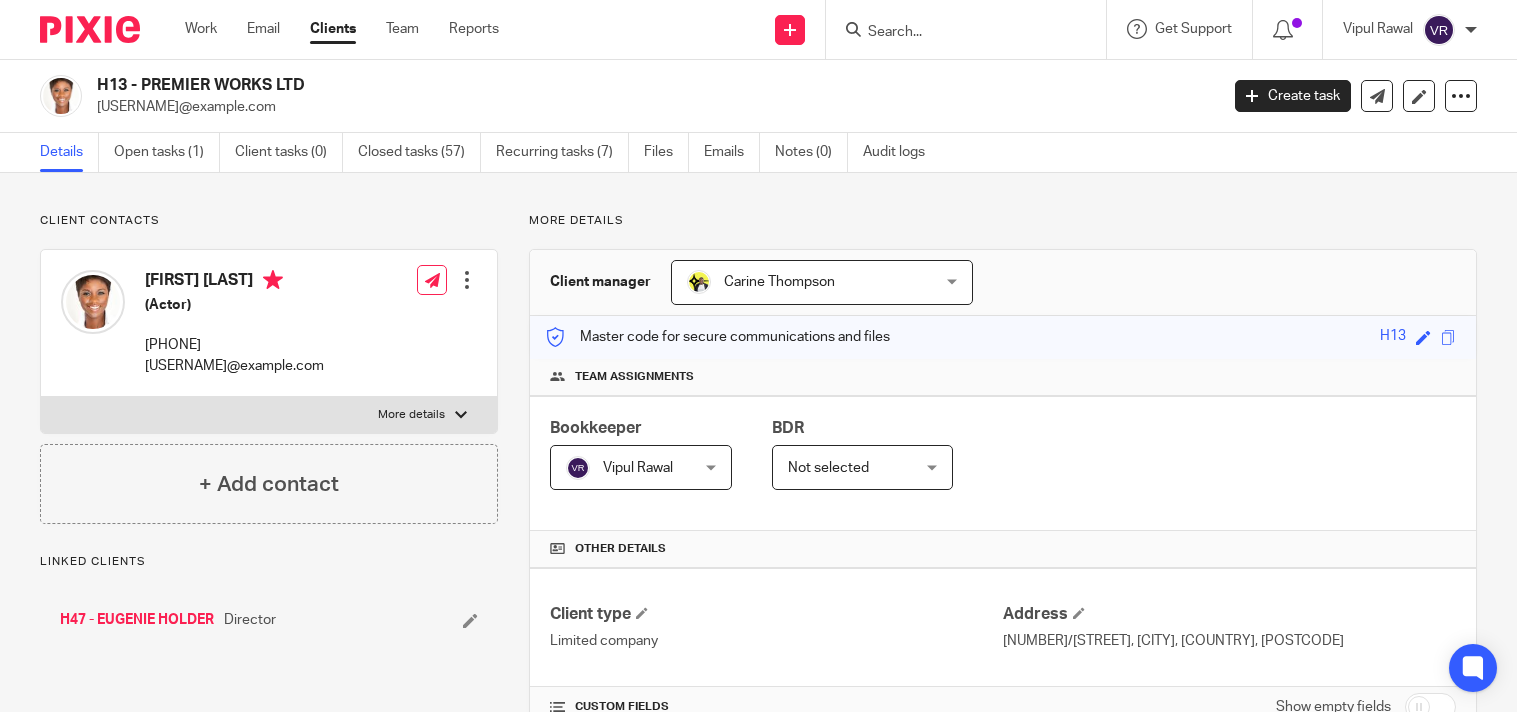 scroll, scrollTop: 0, scrollLeft: 0, axis: both 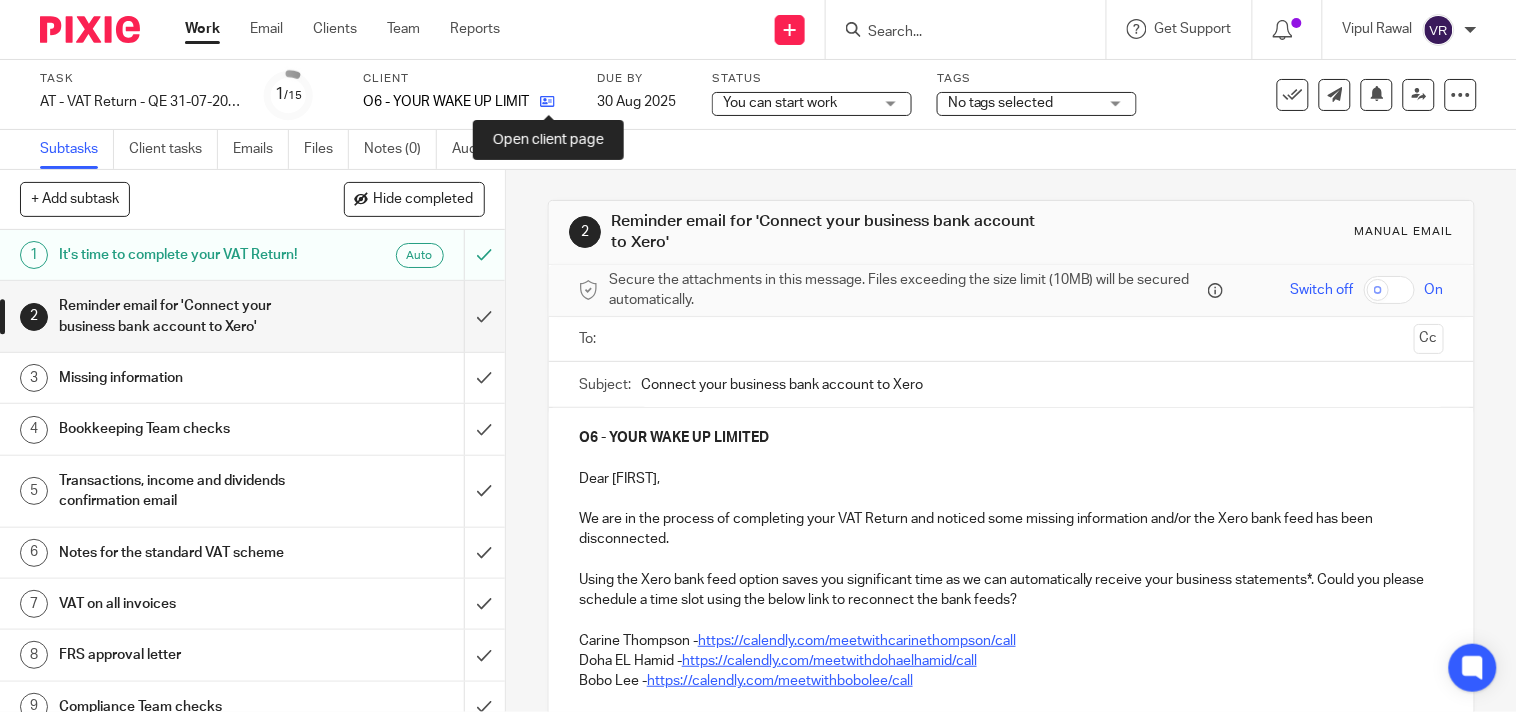 click at bounding box center [547, 101] 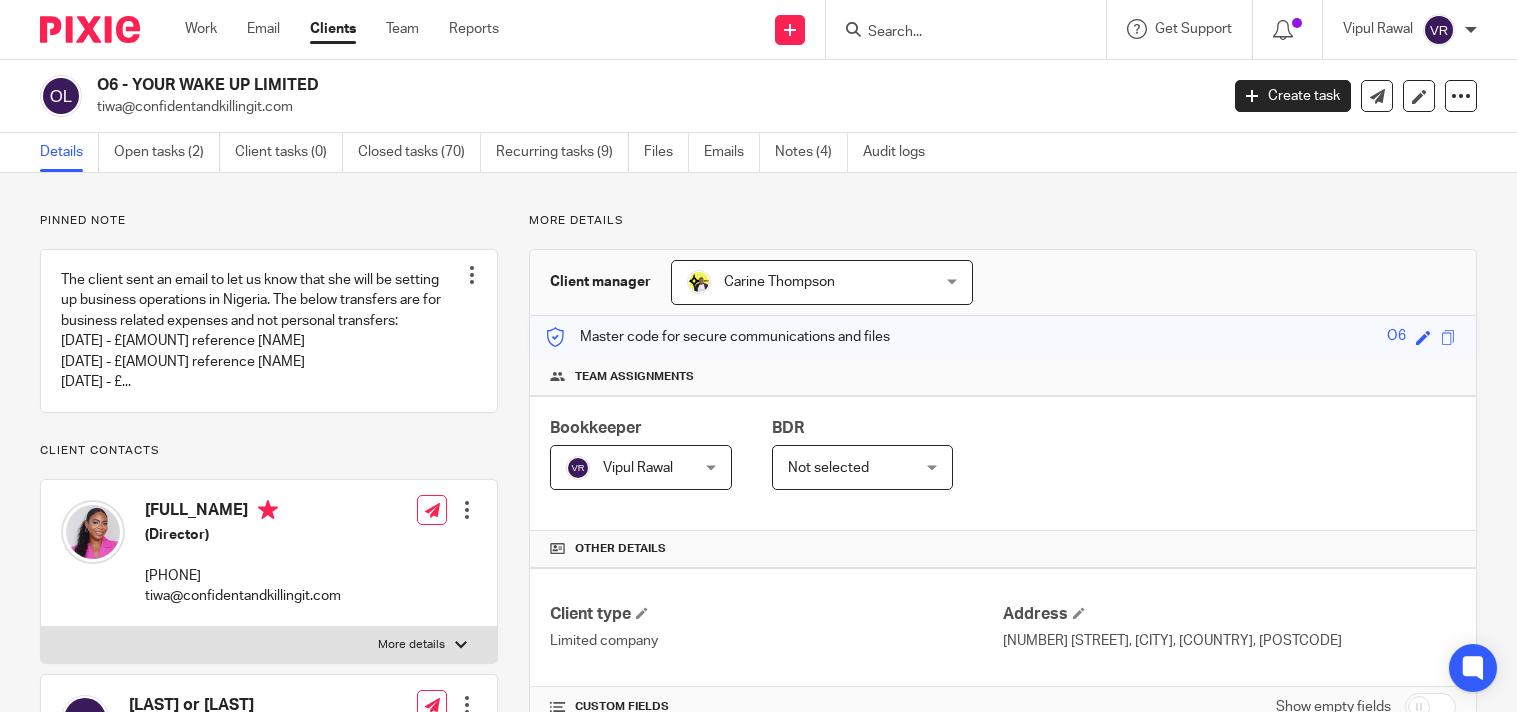 scroll, scrollTop: 0, scrollLeft: 0, axis: both 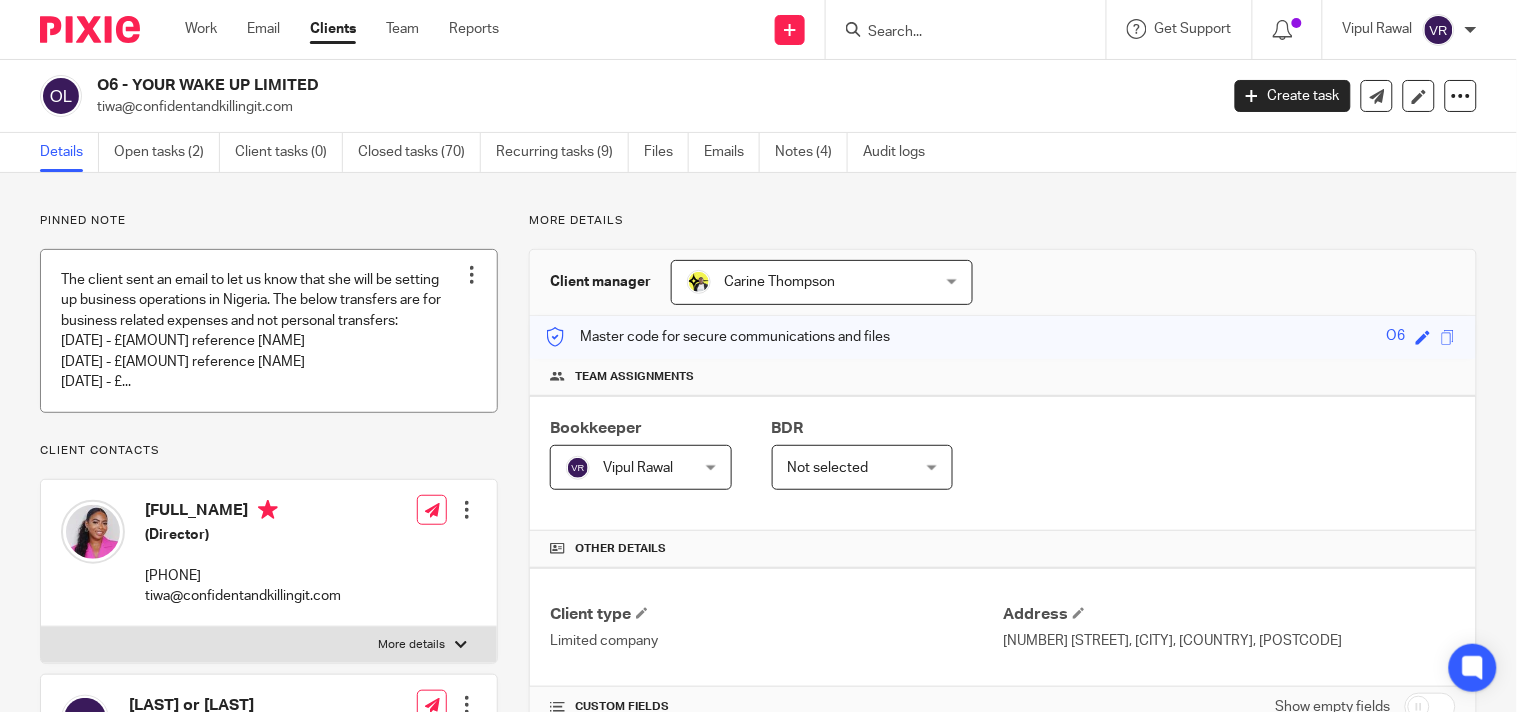 click at bounding box center (269, 331) 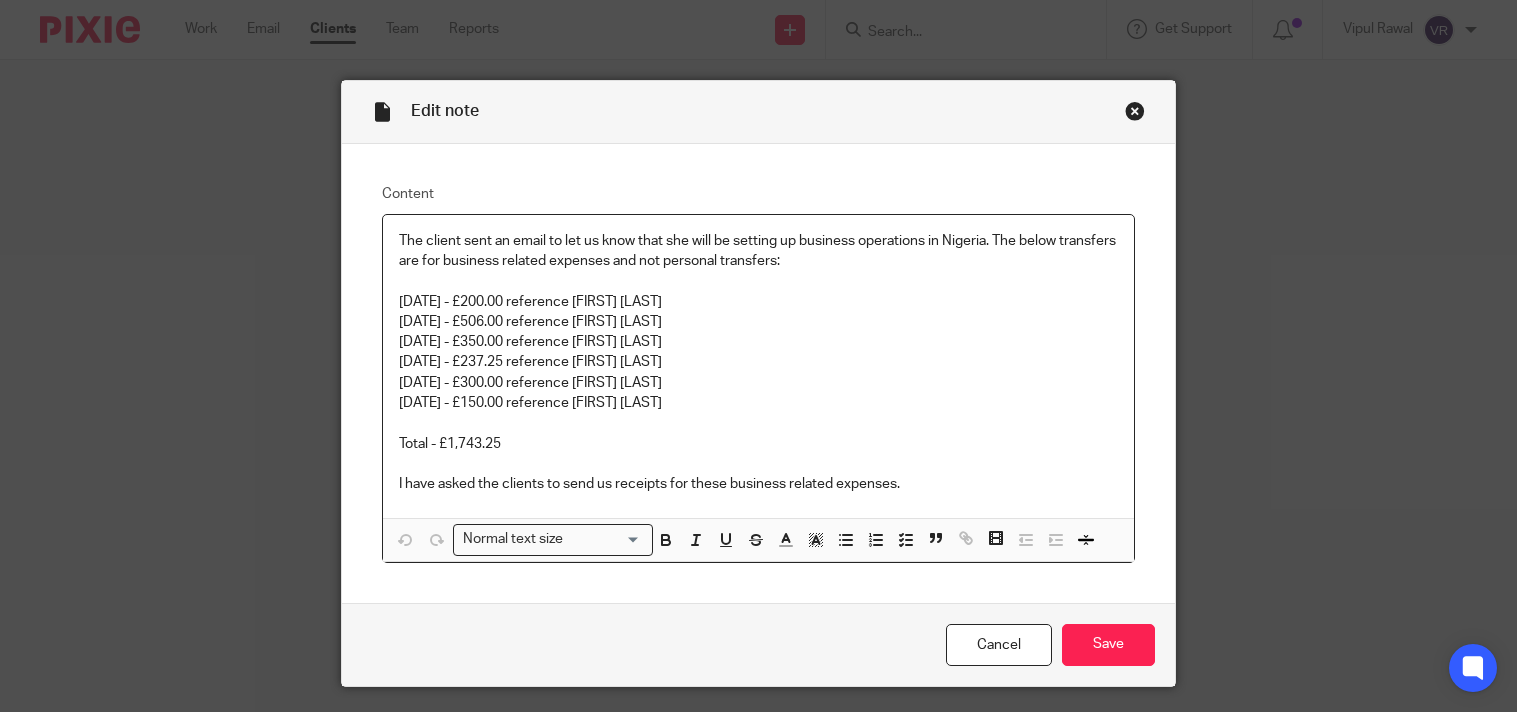 scroll, scrollTop: 0, scrollLeft: 0, axis: both 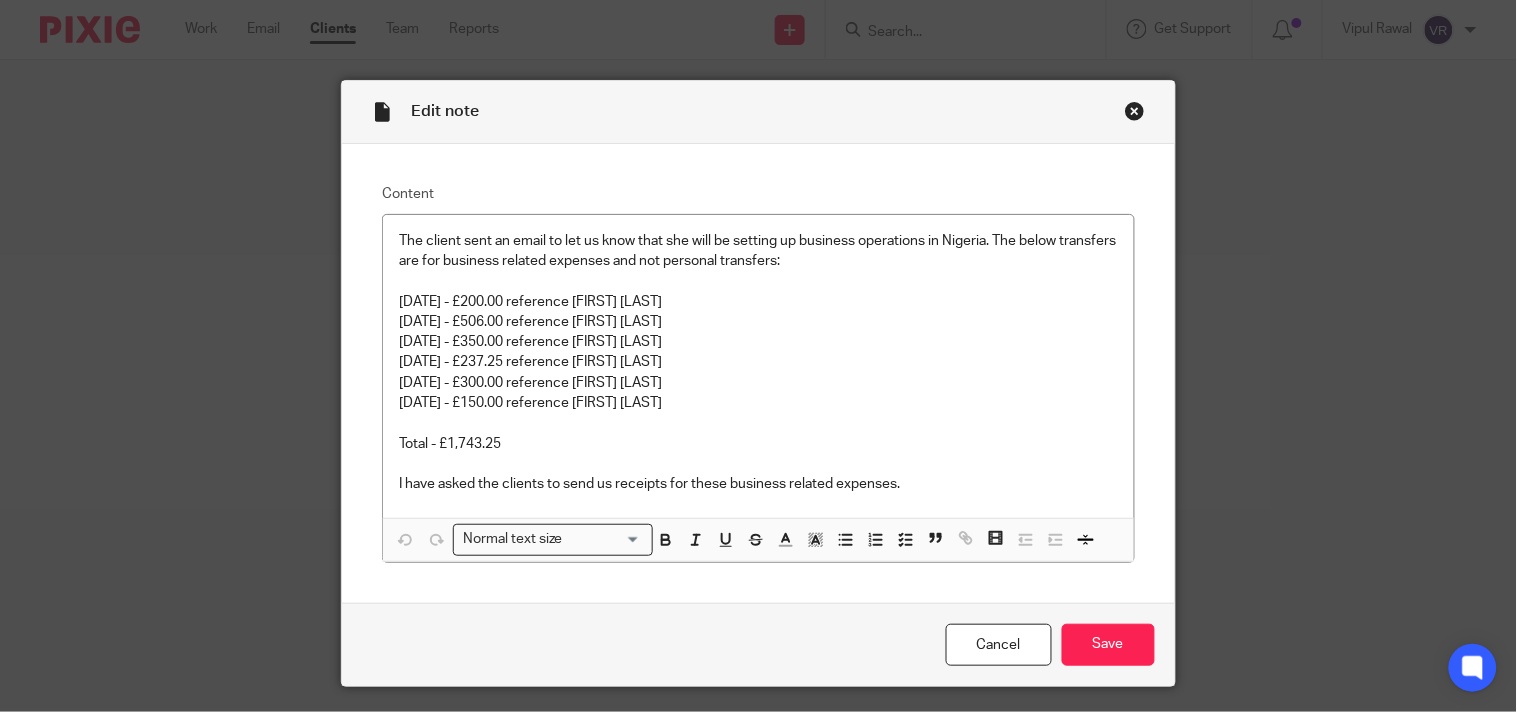 click at bounding box center (1135, 111) 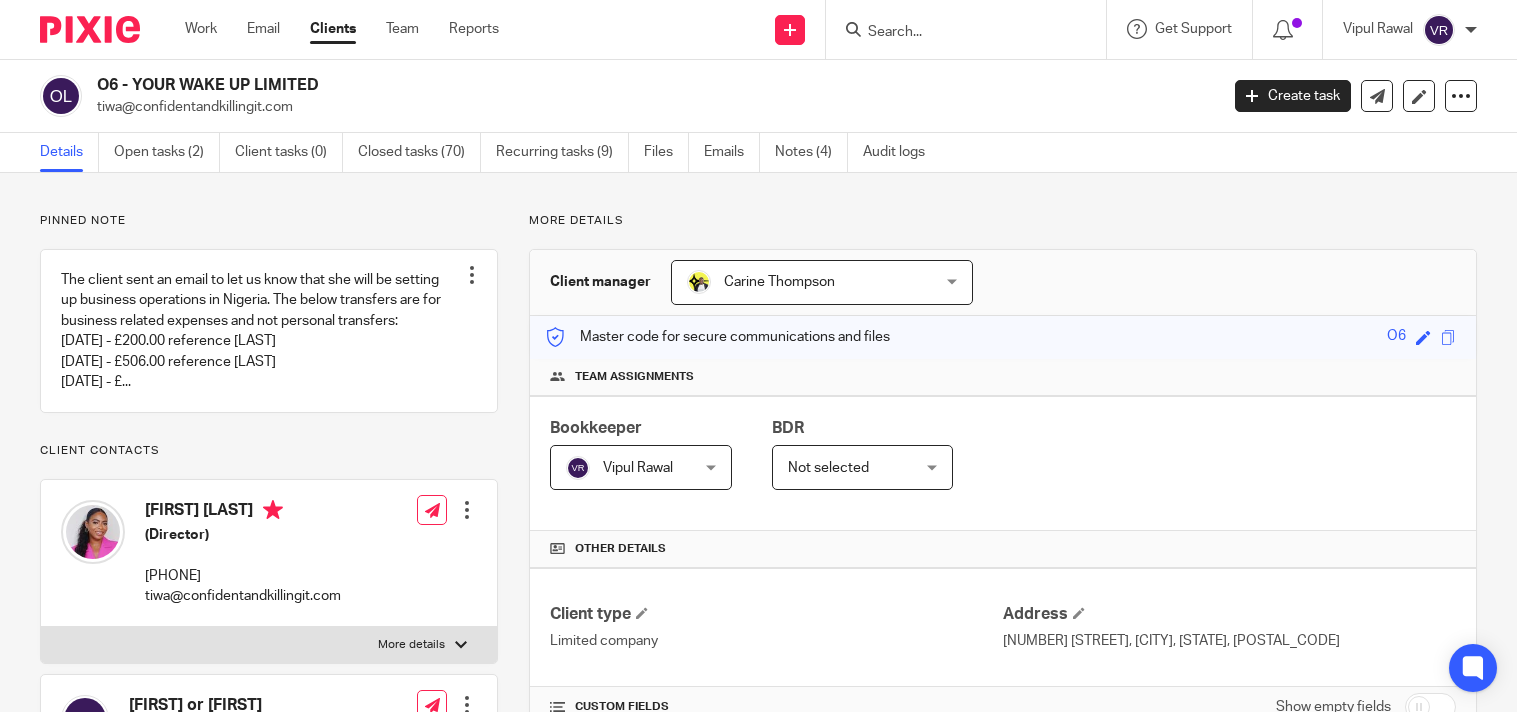 scroll, scrollTop: 0, scrollLeft: 0, axis: both 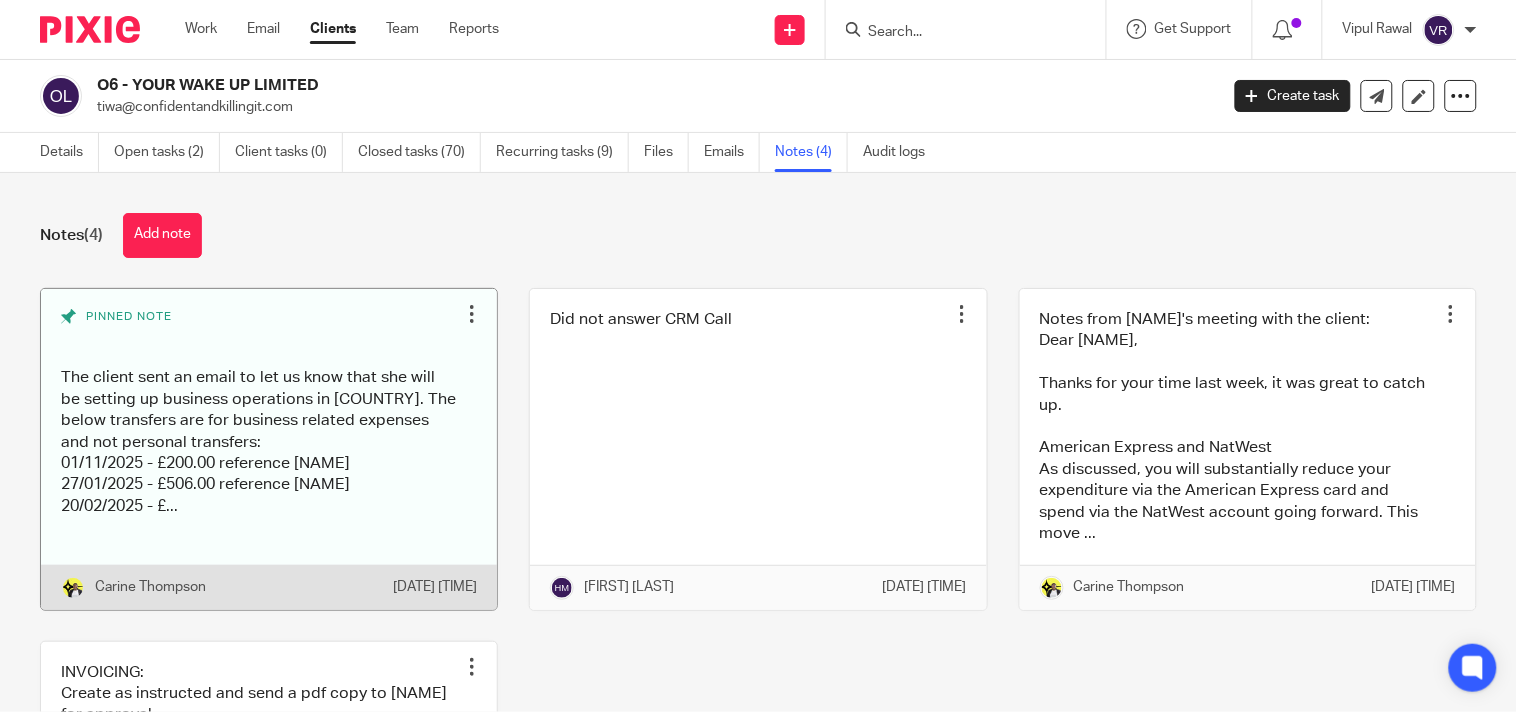 click at bounding box center [269, 449] 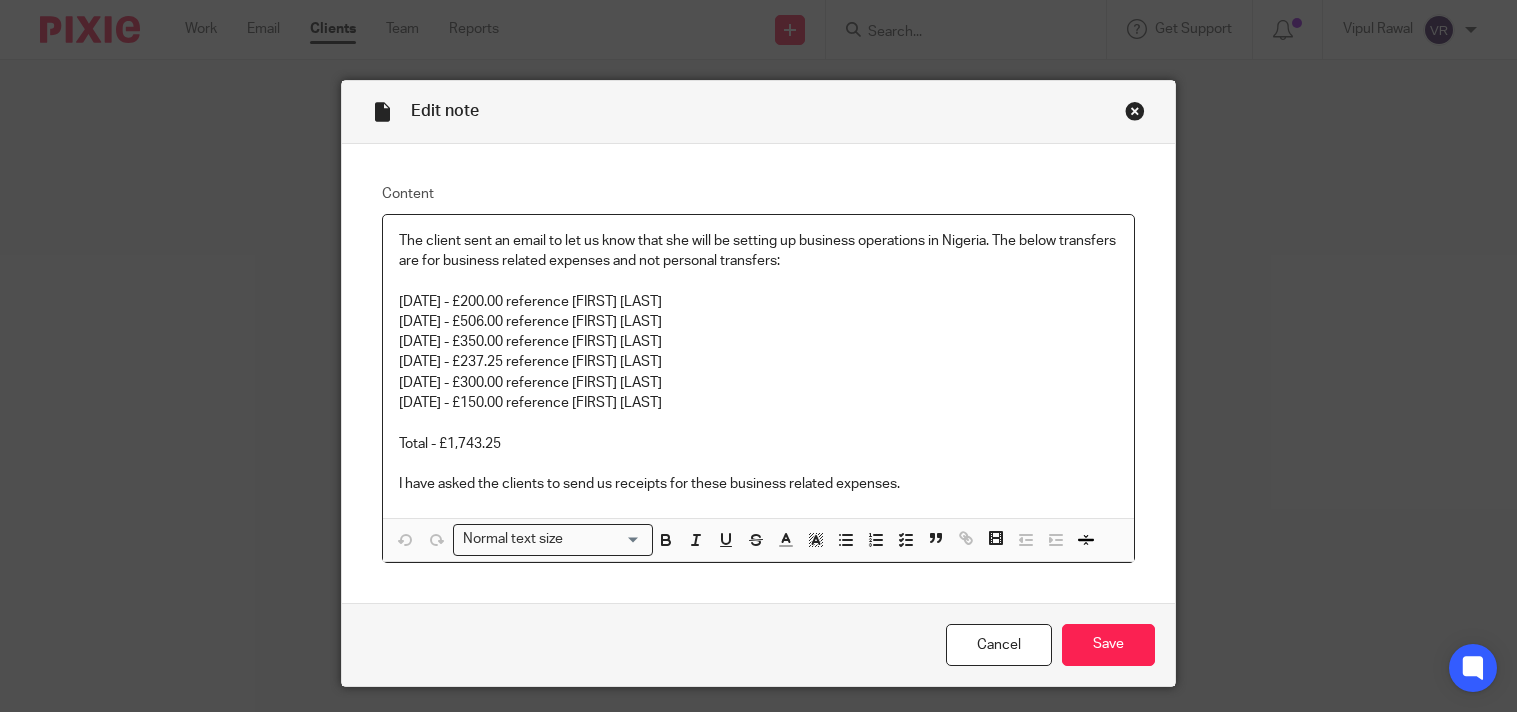 scroll, scrollTop: 0, scrollLeft: 0, axis: both 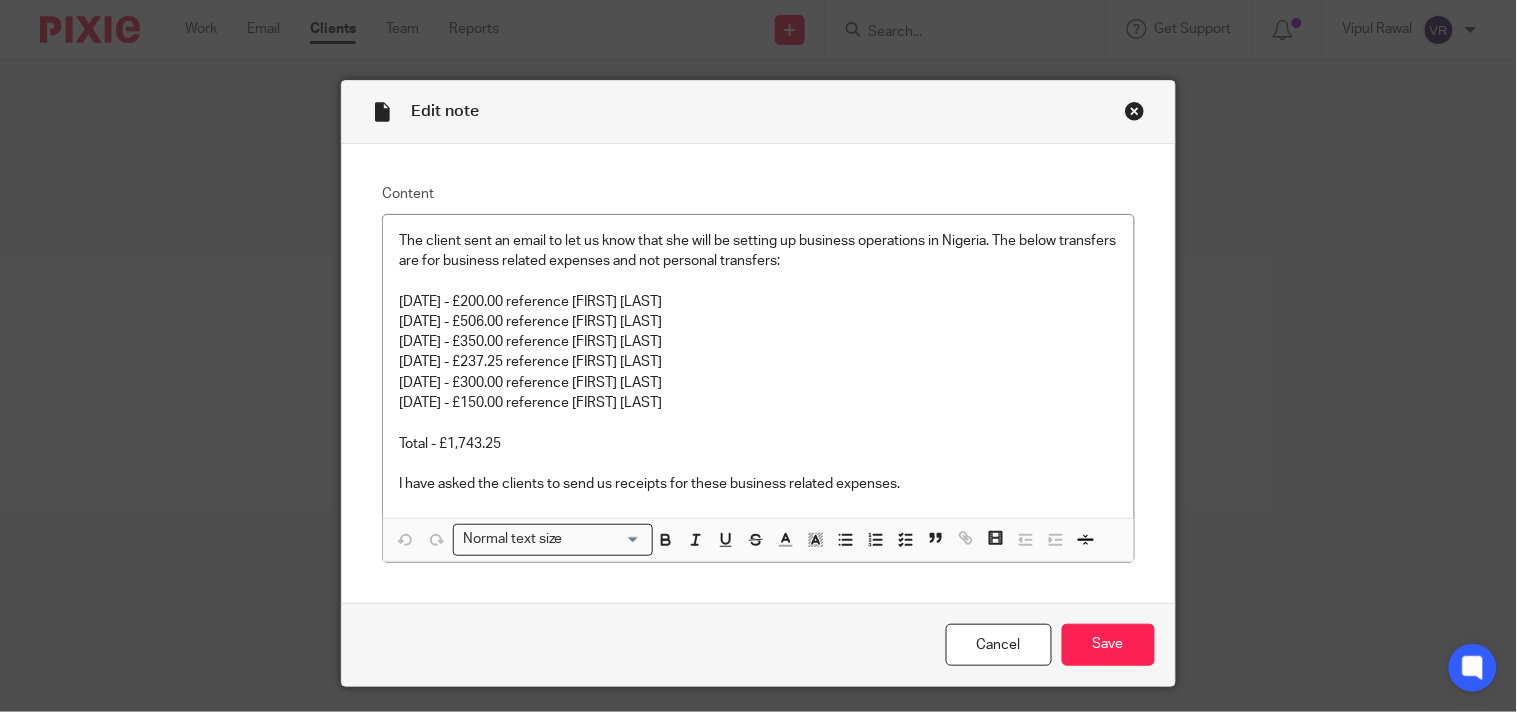 click at bounding box center (1135, 111) 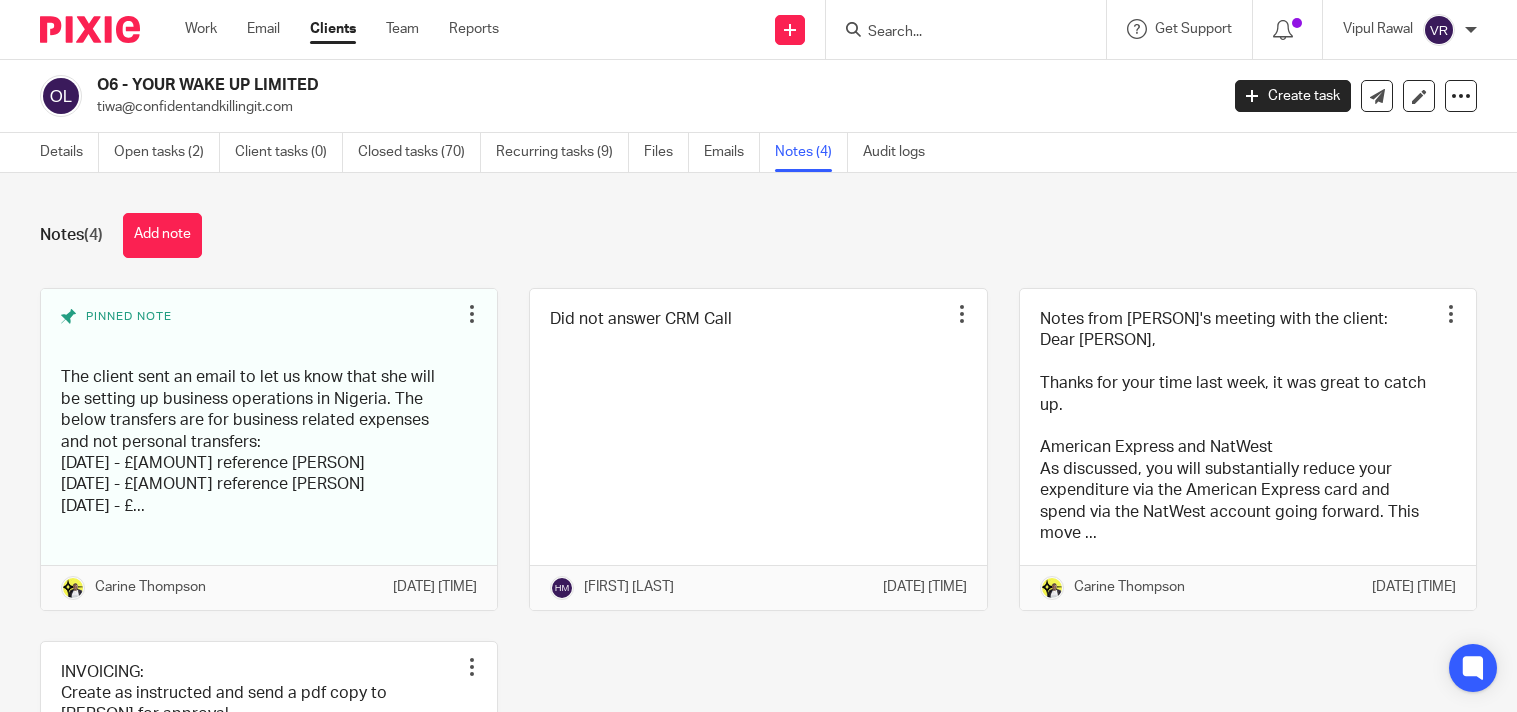 scroll, scrollTop: 0, scrollLeft: 0, axis: both 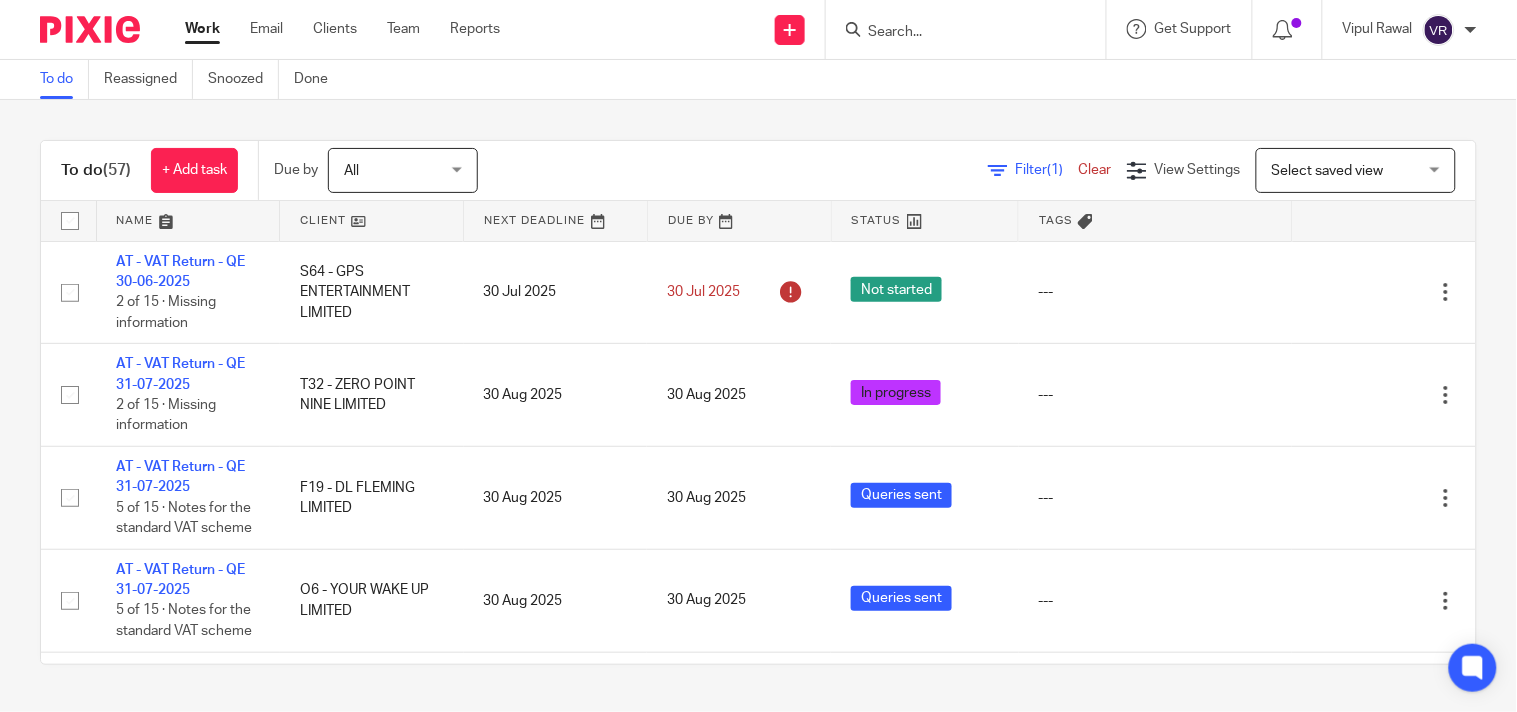 click on "To do
(57)
+ Add task
Due by
All
All
Today
Tomorrow
This week
Next week
This month
Next month
All
all     Filter
(1) Clear     View Settings   View Settings     (1) Filters   Clear   Save     Manage saved views
Select saved view
Select saved view
Select saved view
All tasks
Cs01
Dormant
No dormant, utrs
Not dormant
Paye reg
Ready to file
Vat reg
Name     Client     Next Deadline     Due By     Status   Tags
No client selected" at bounding box center [758, 402] 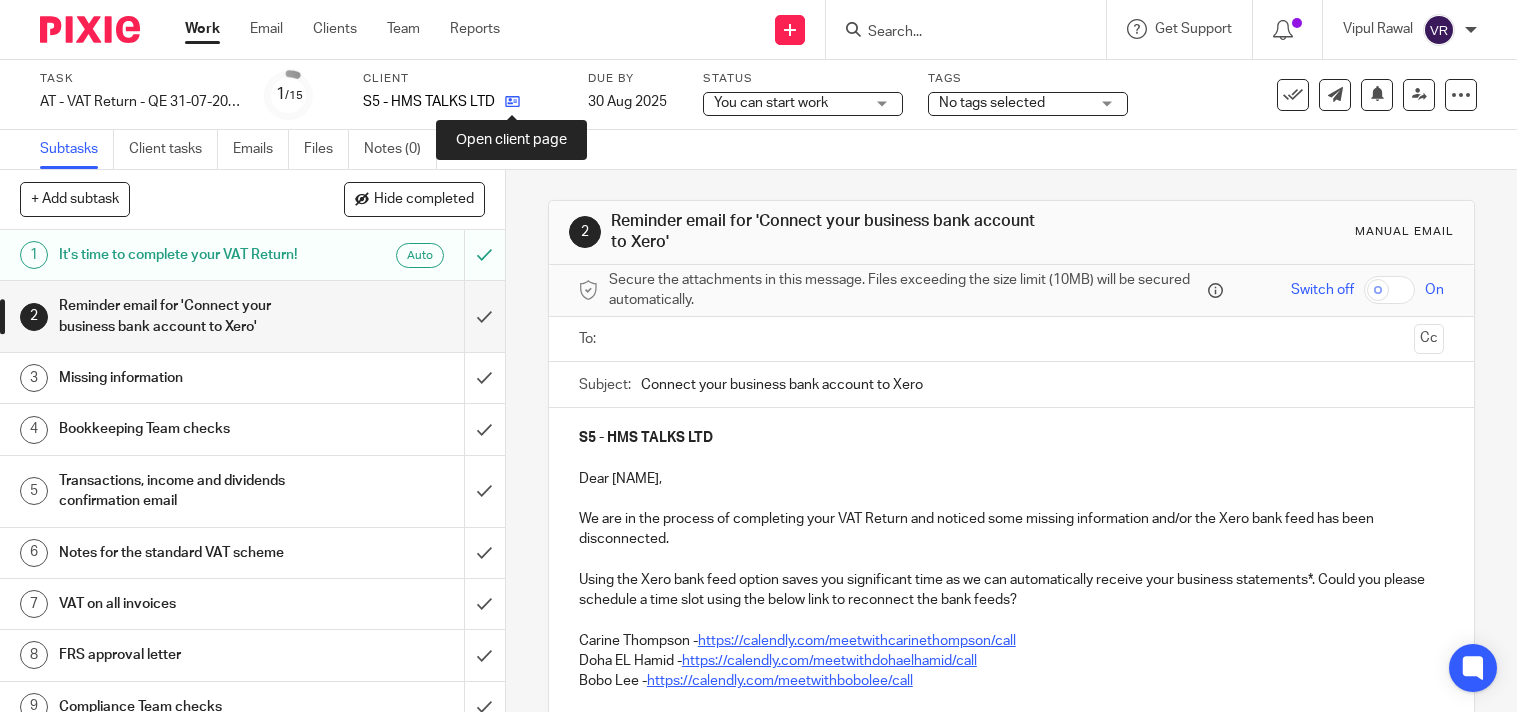 scroll, scrollTop: 0, scrollLeft: 0, axis: both 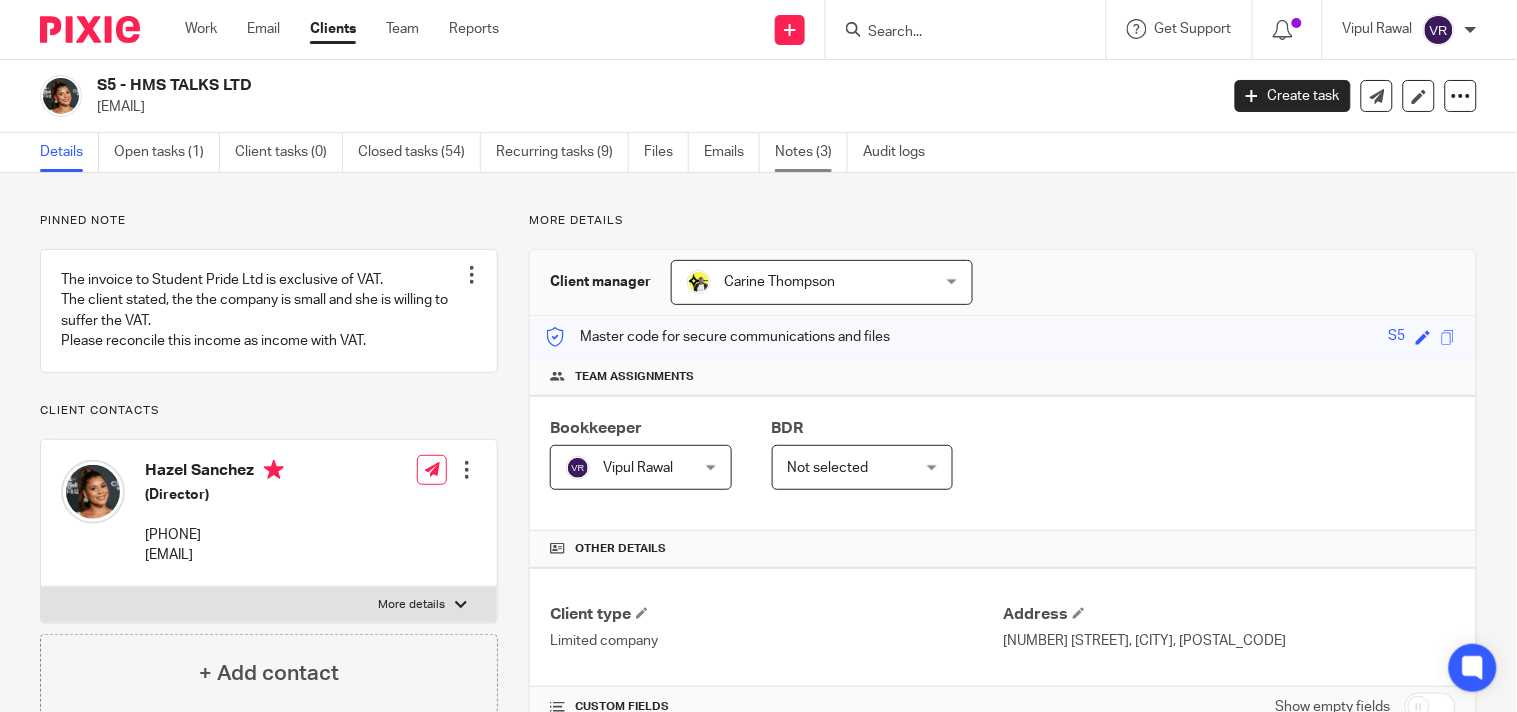 click on "Notes (3)" at bounding box center [811, 152] 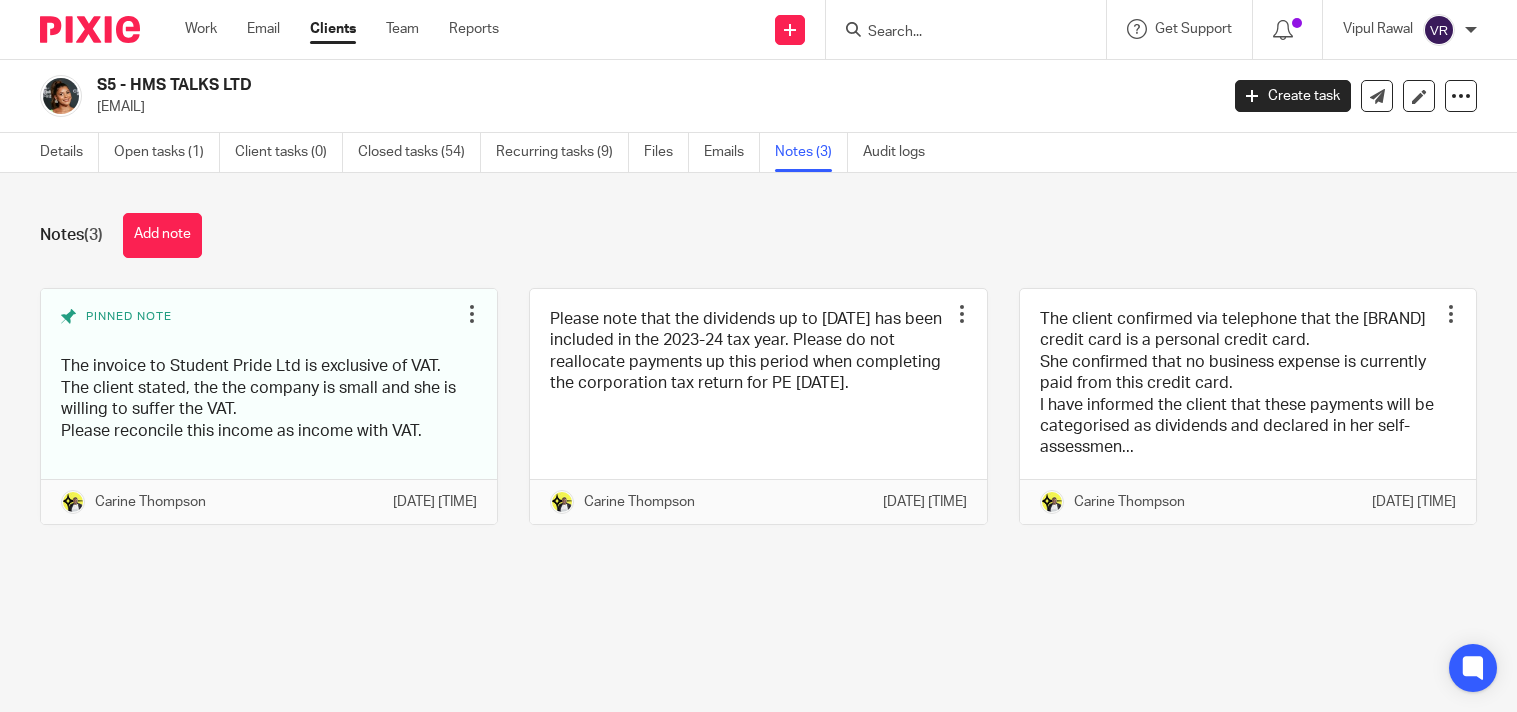 scroll, scrollTop: 0, scrollLeft: 0, axis: both 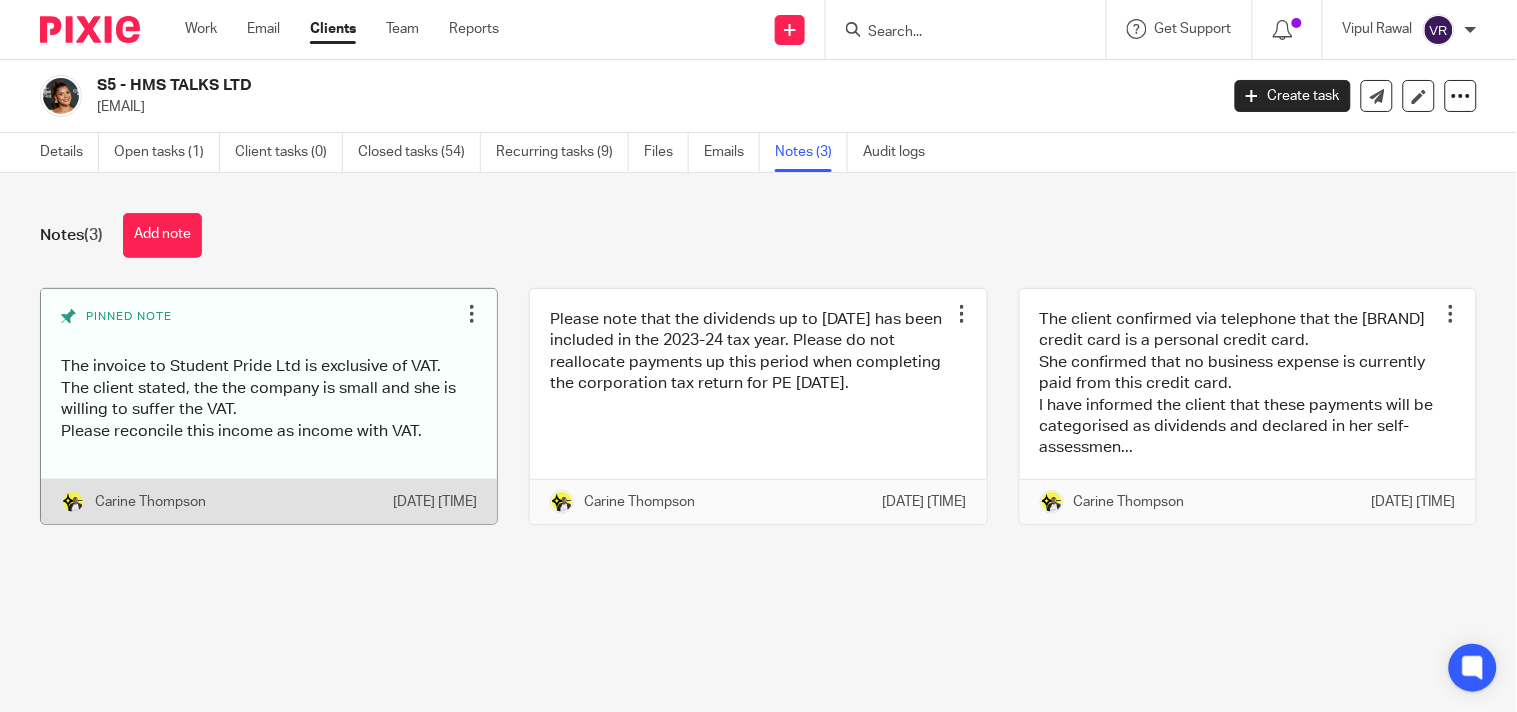 click at bounding box center [269, 406] 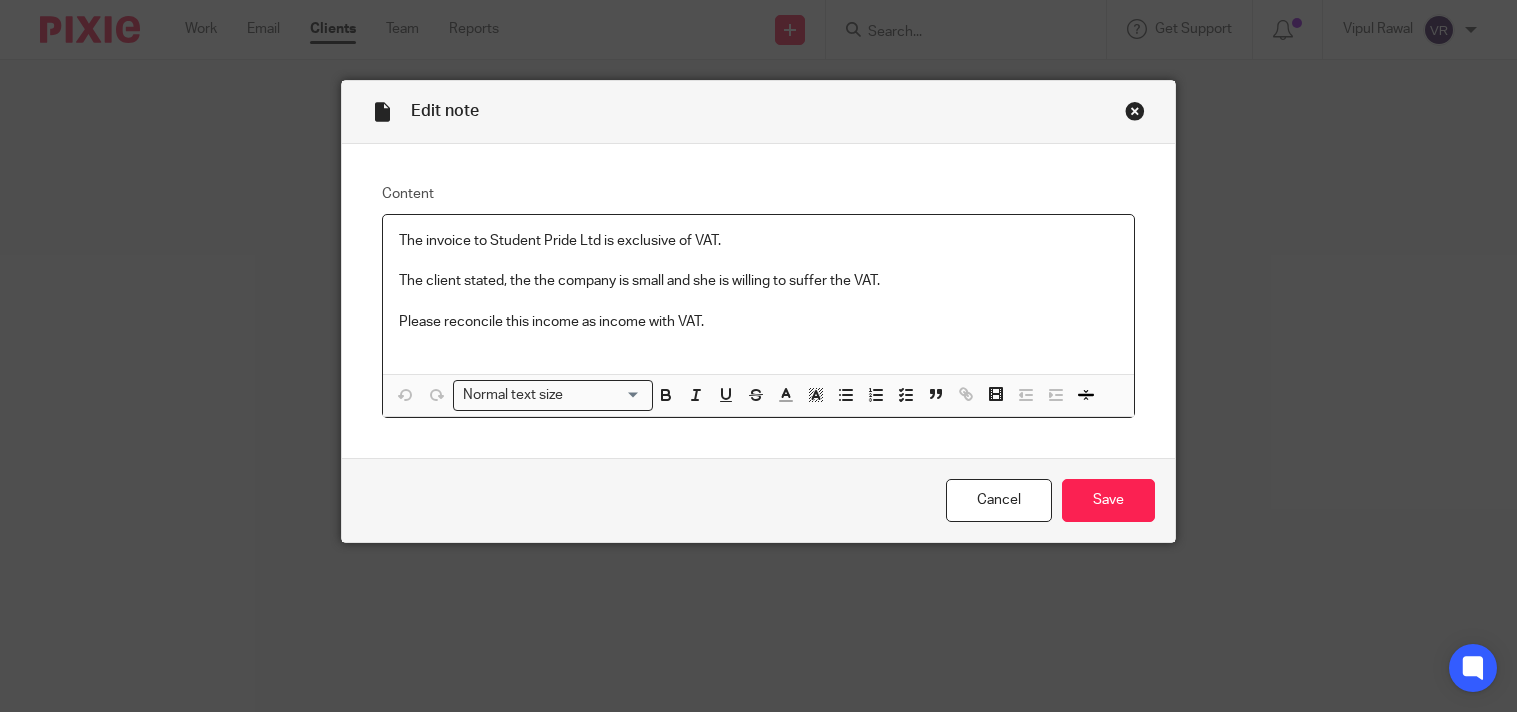 scroll, scrollTop: 0, scrollLeft: 0, axis: both 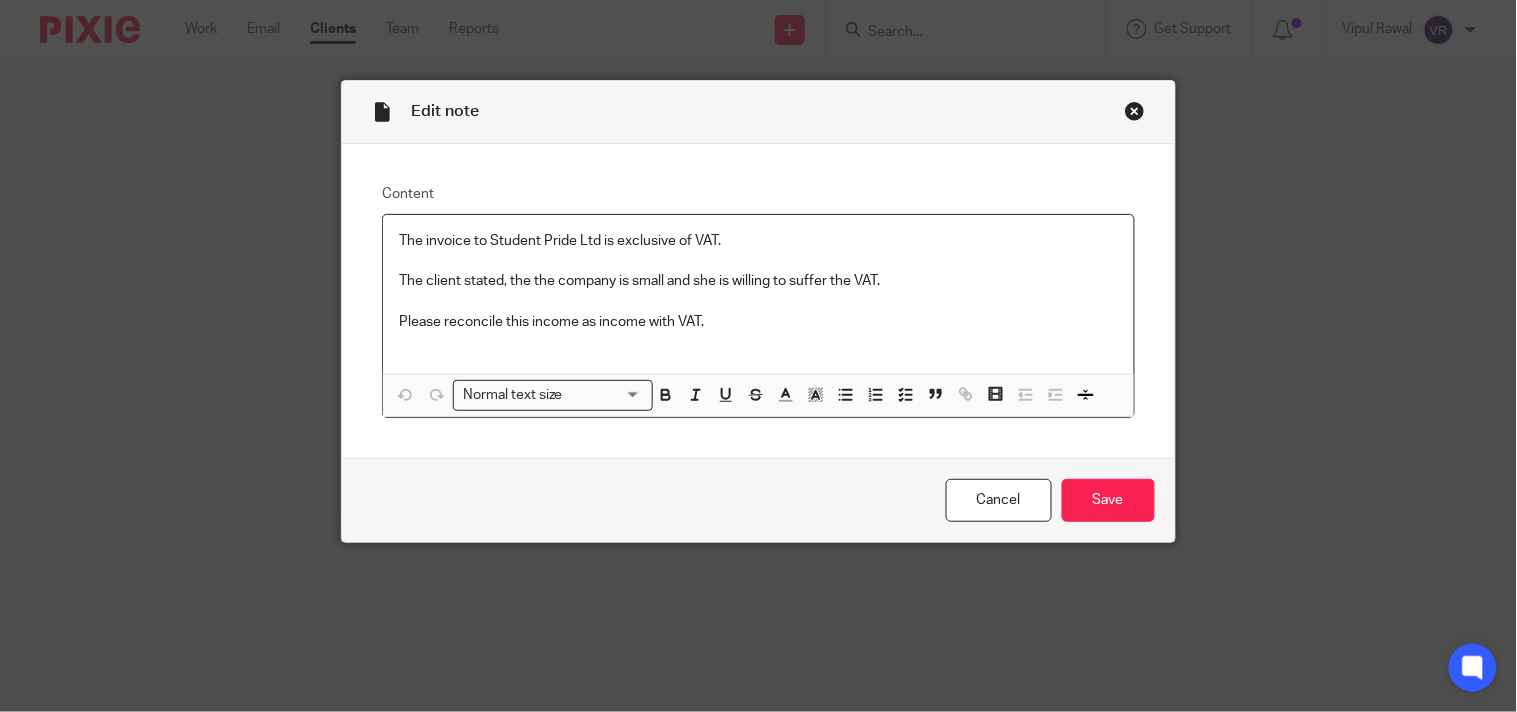 click at bounding box center (1135, 111) 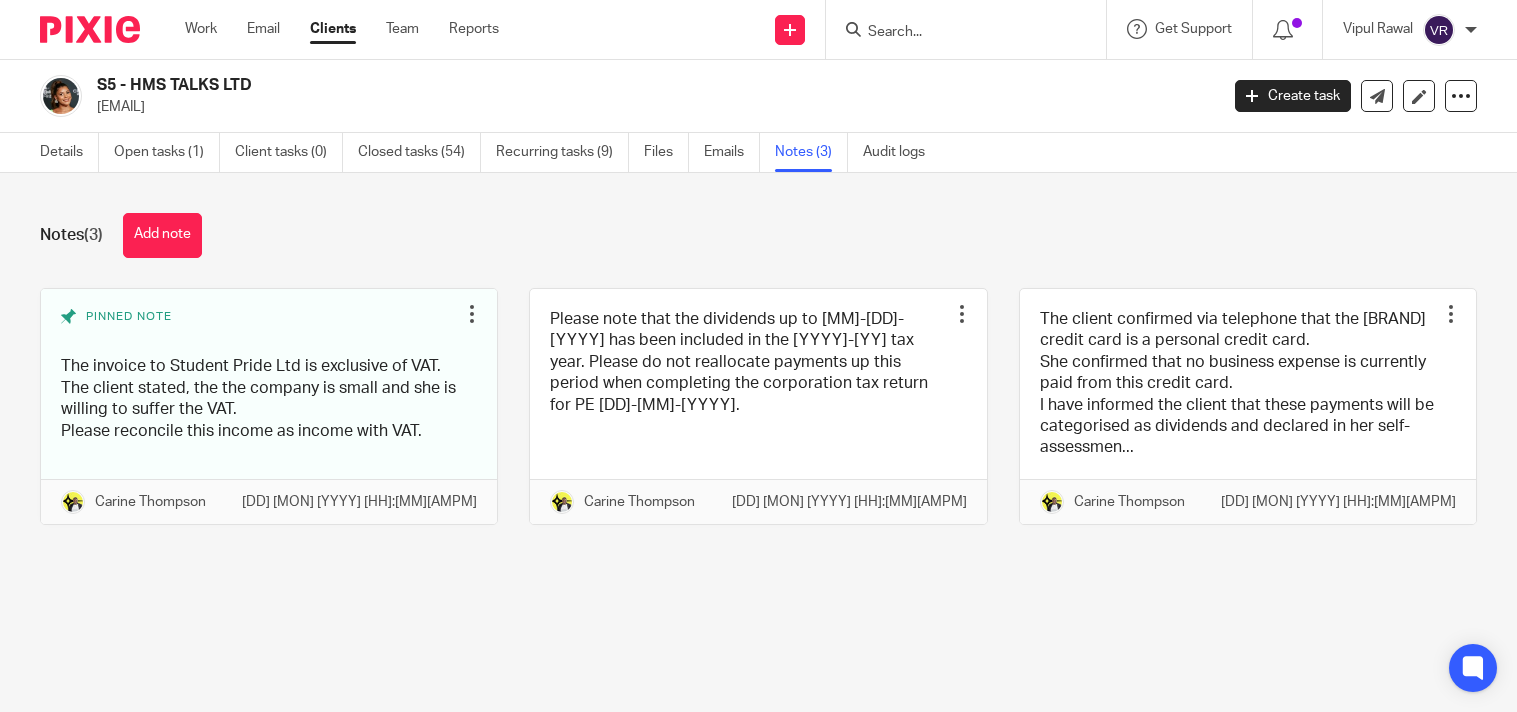 scroll, scrollTop: 0, scrollLeft: 0, axis: both 